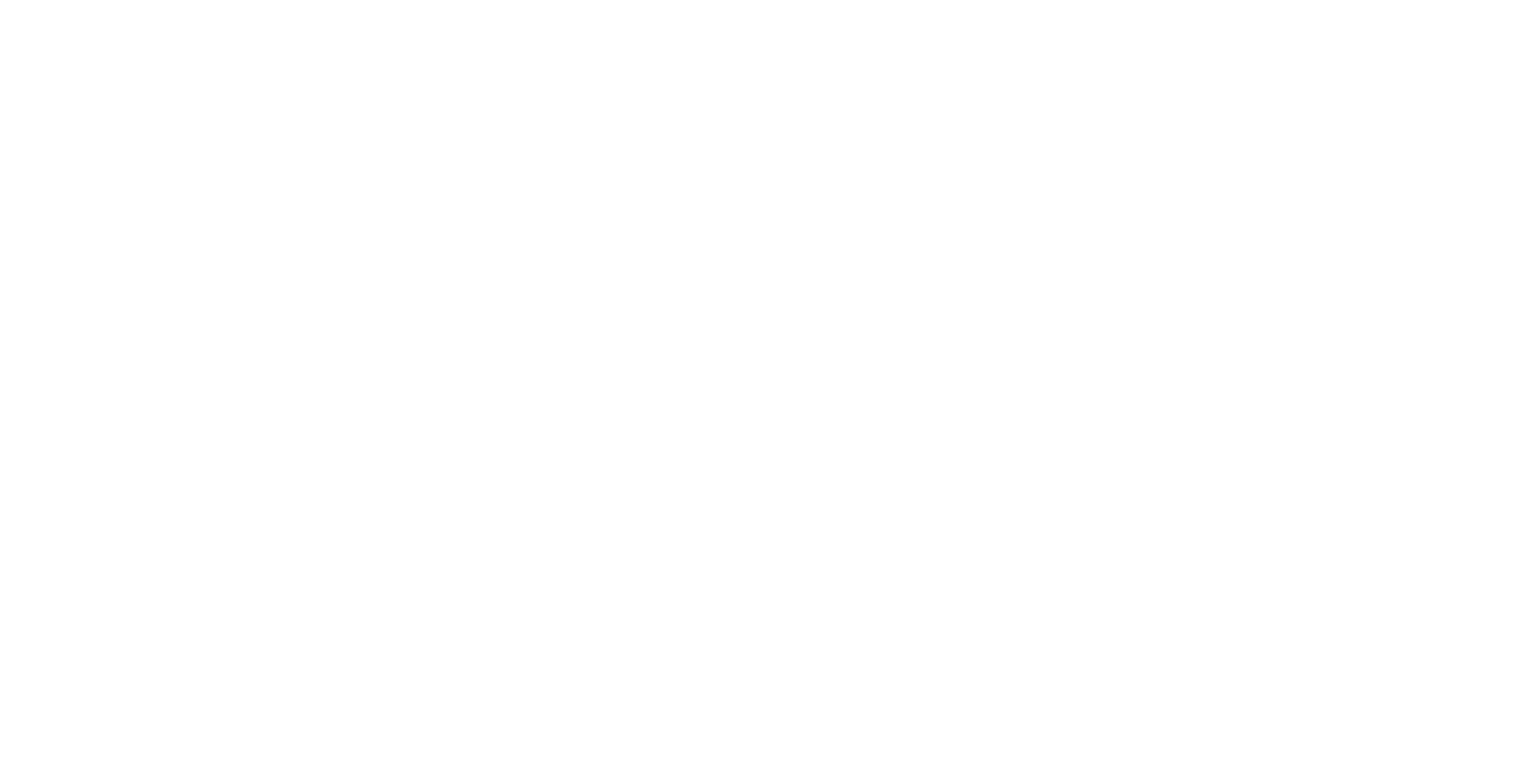 scroll, scrollTop: 0, scrollLeft: 0, axis: both 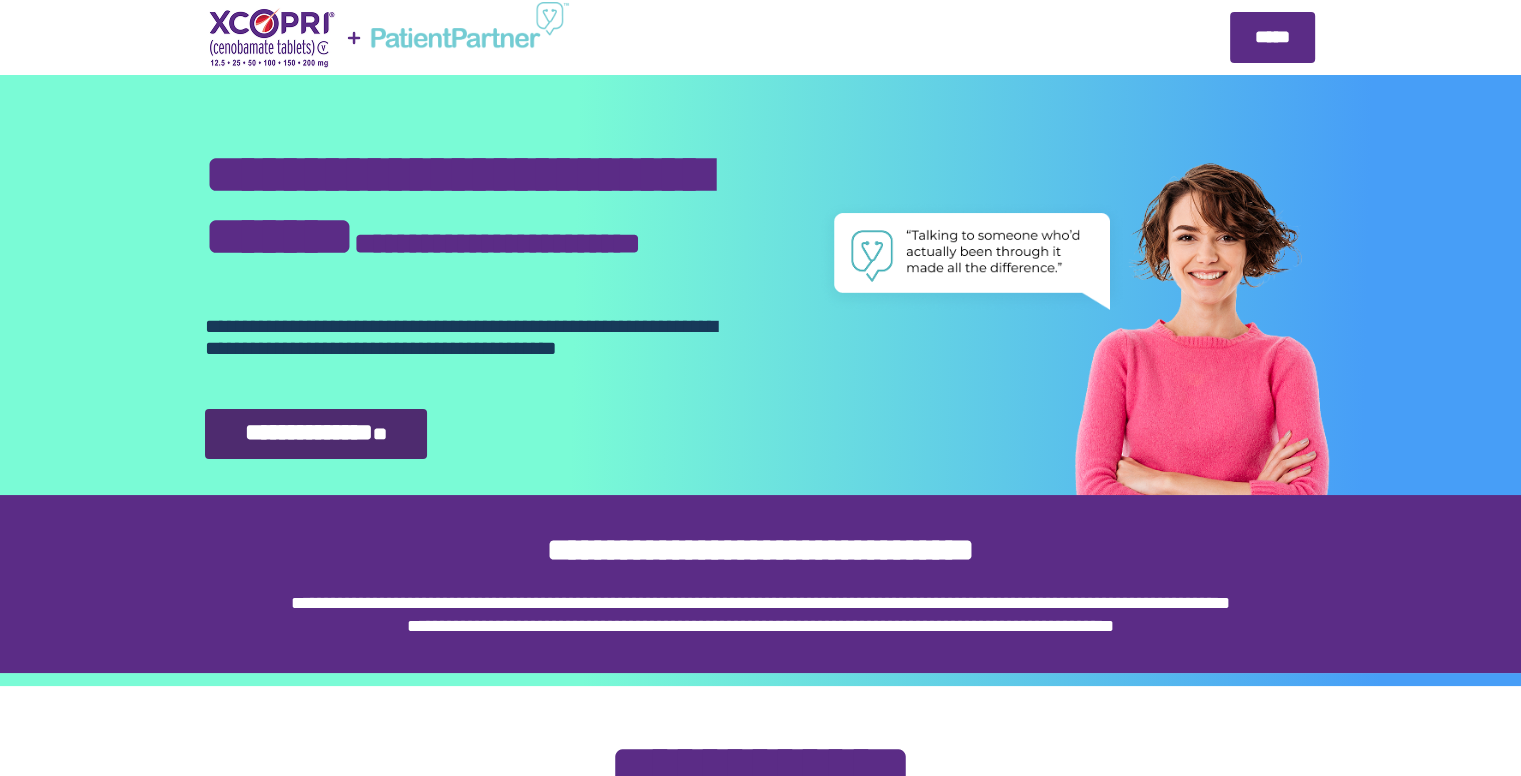 select on "**" 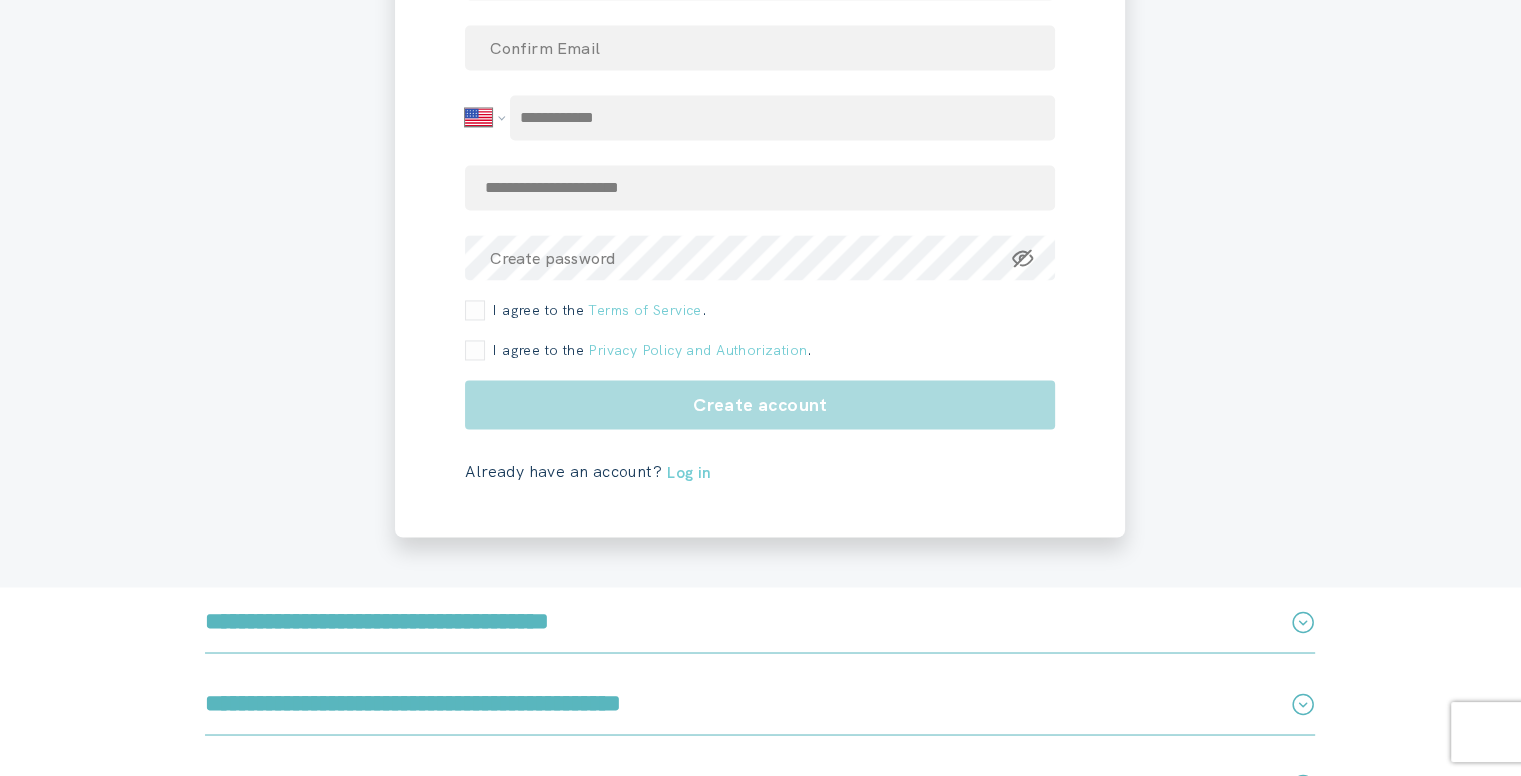 scroll, scrollTop: 2900, scrollLeft: 0, axis: vertical 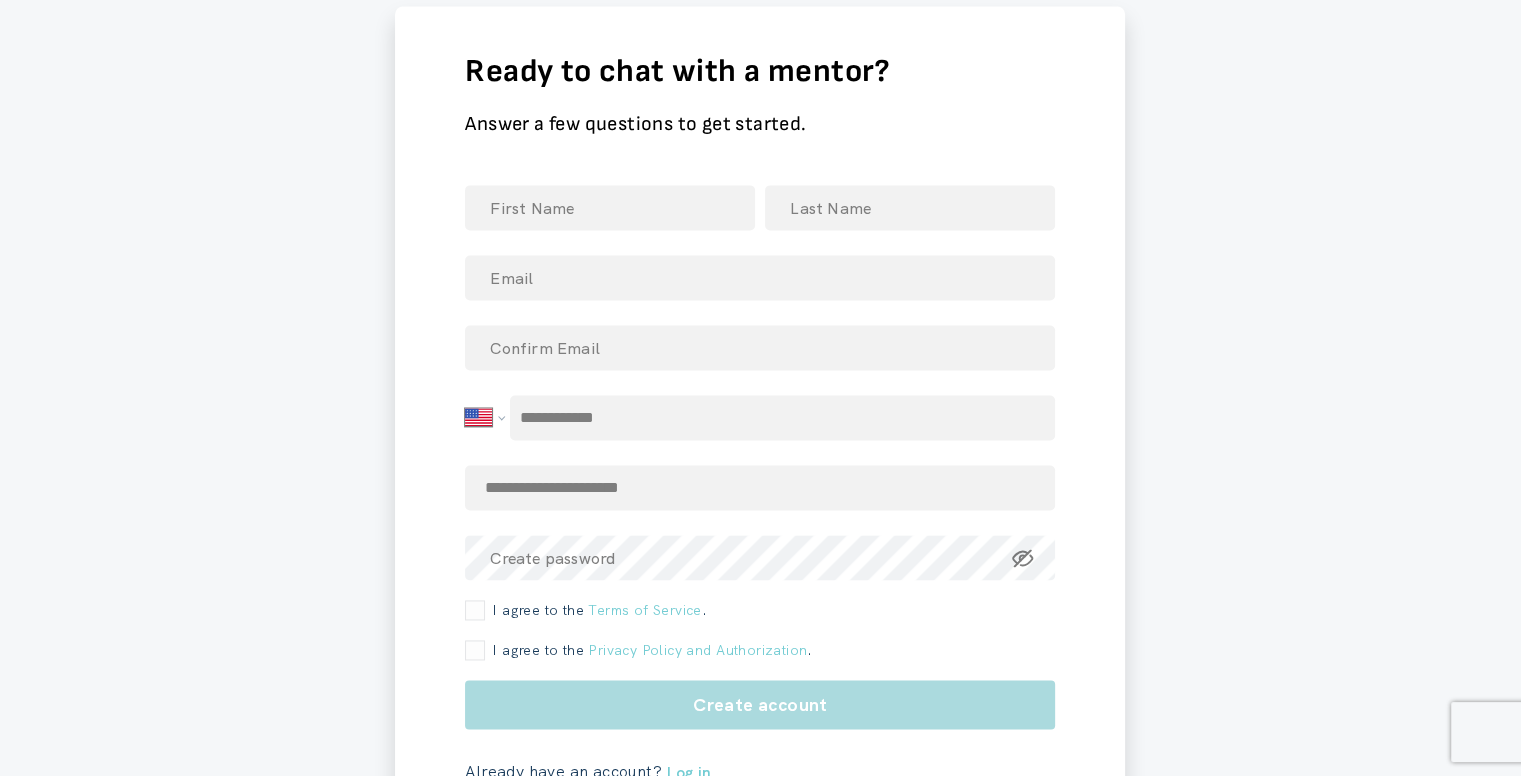 click 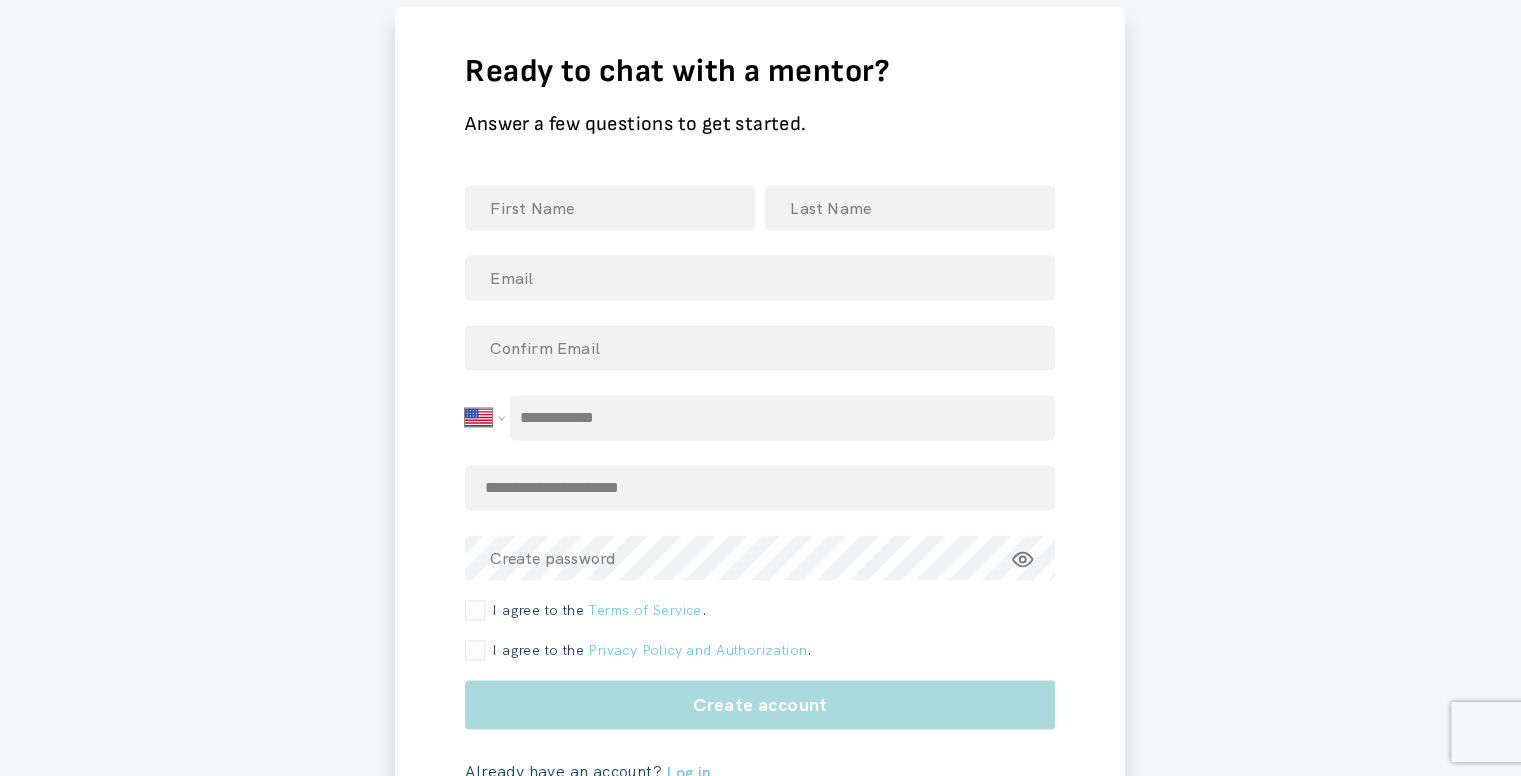 click 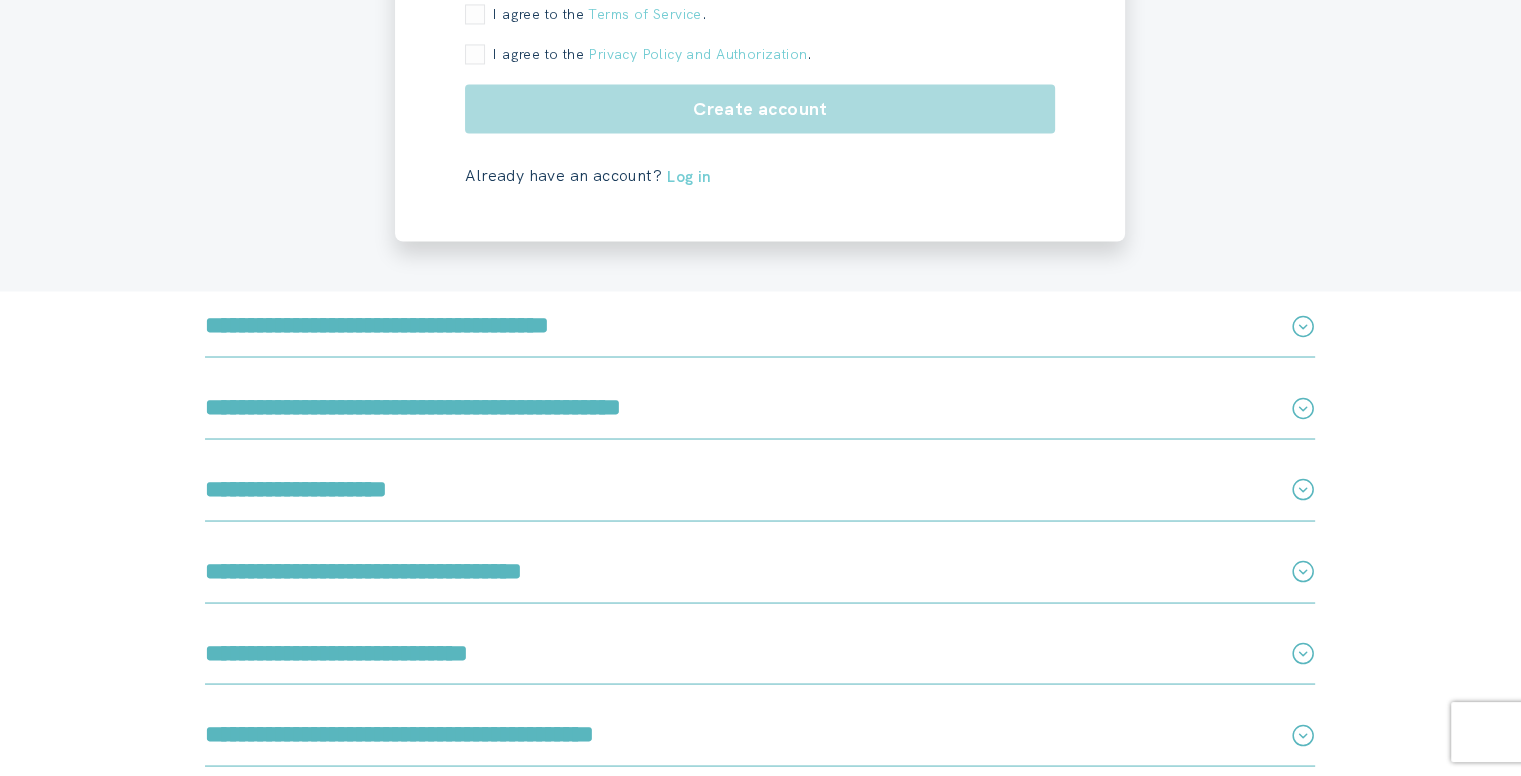 scroll, scrollTop: 3500, scrollLeft: 0, axis: vertical 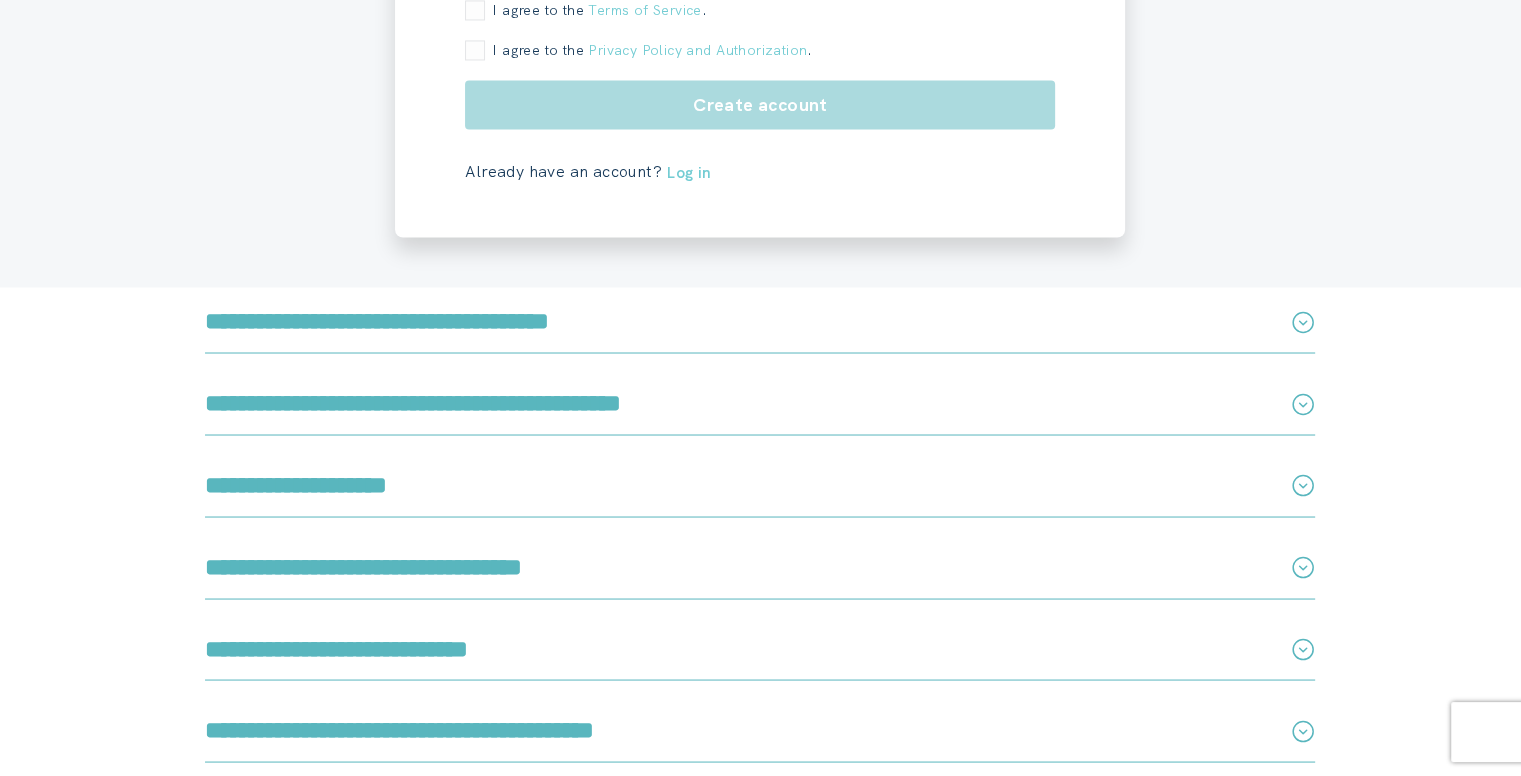 click 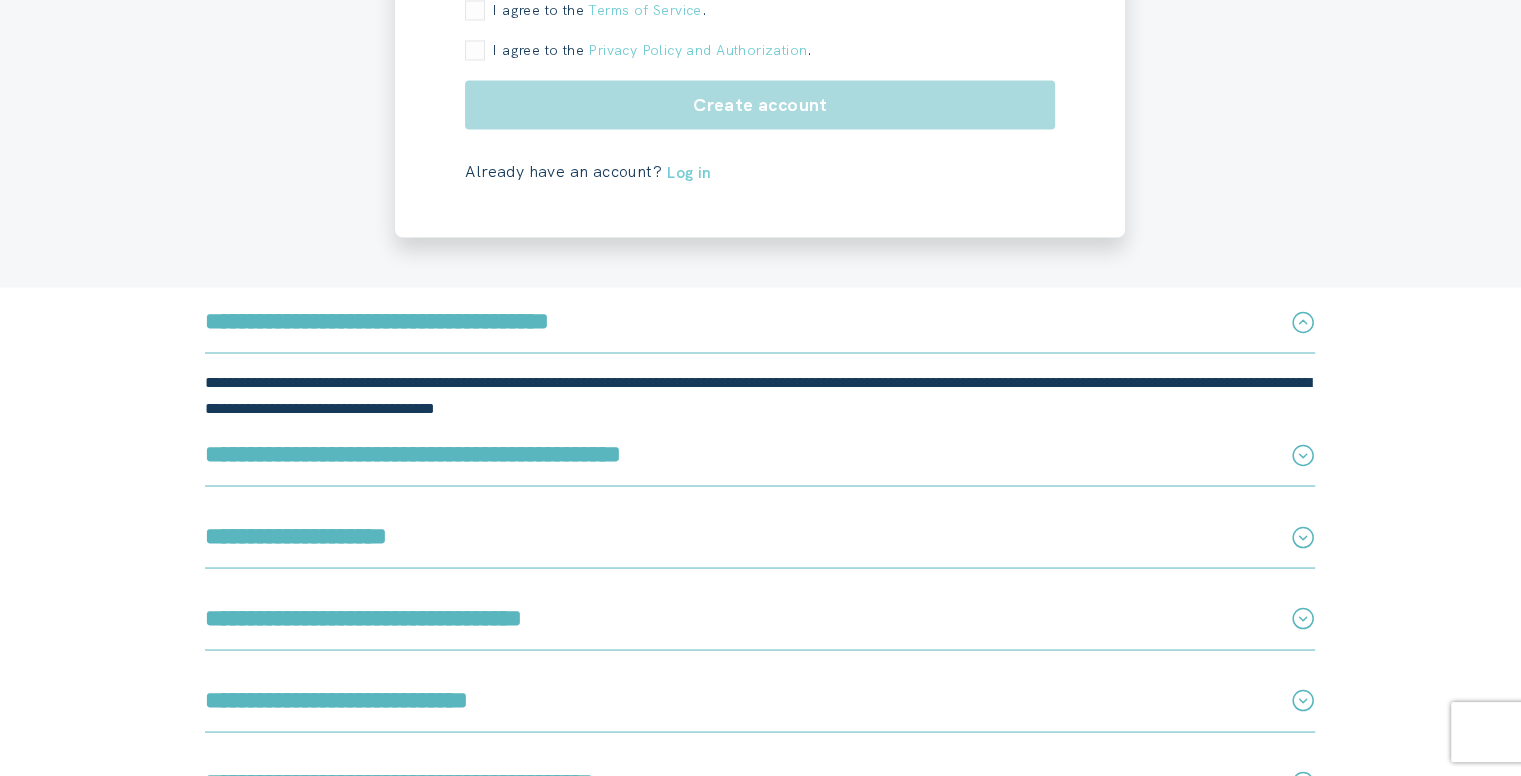 click 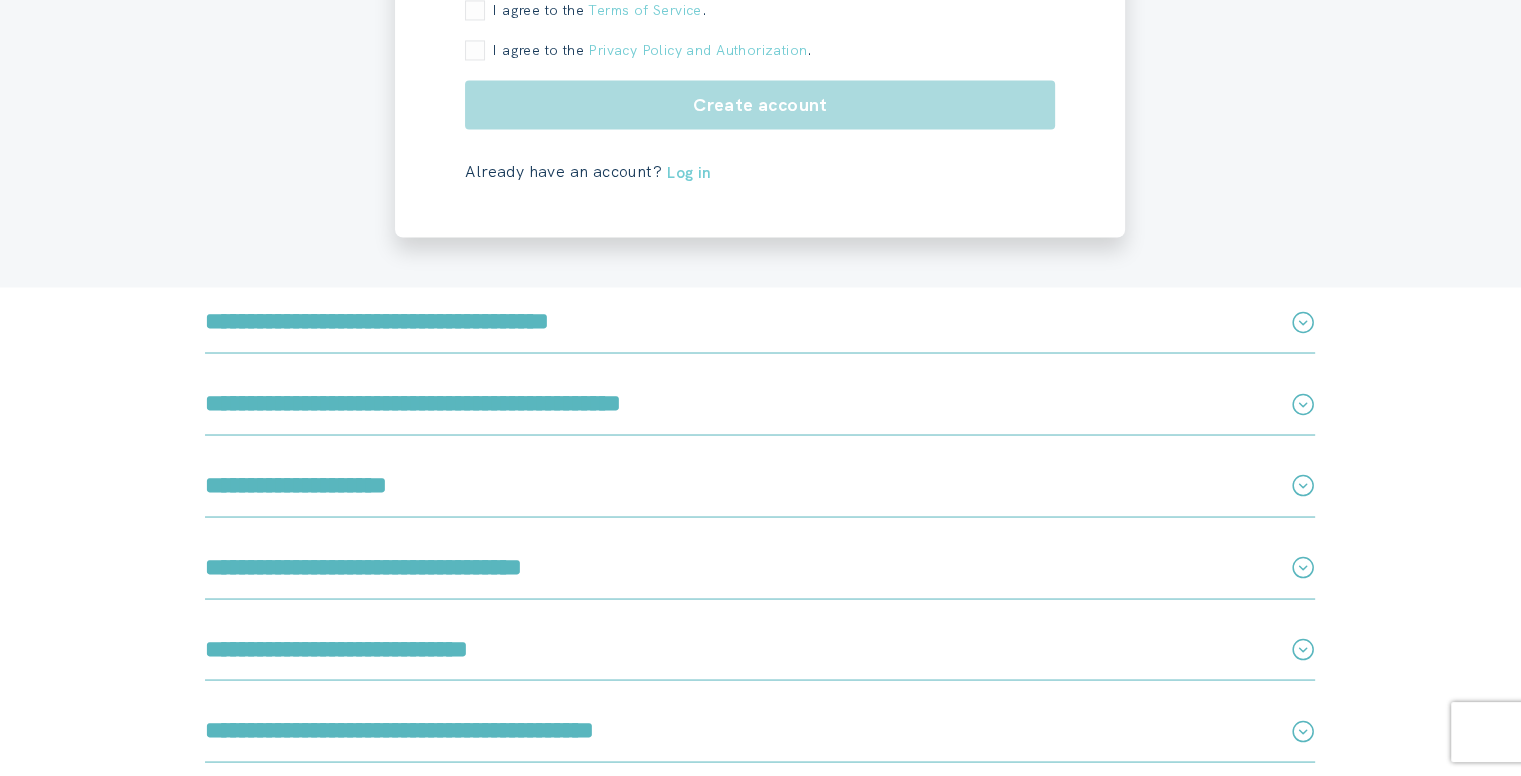 click 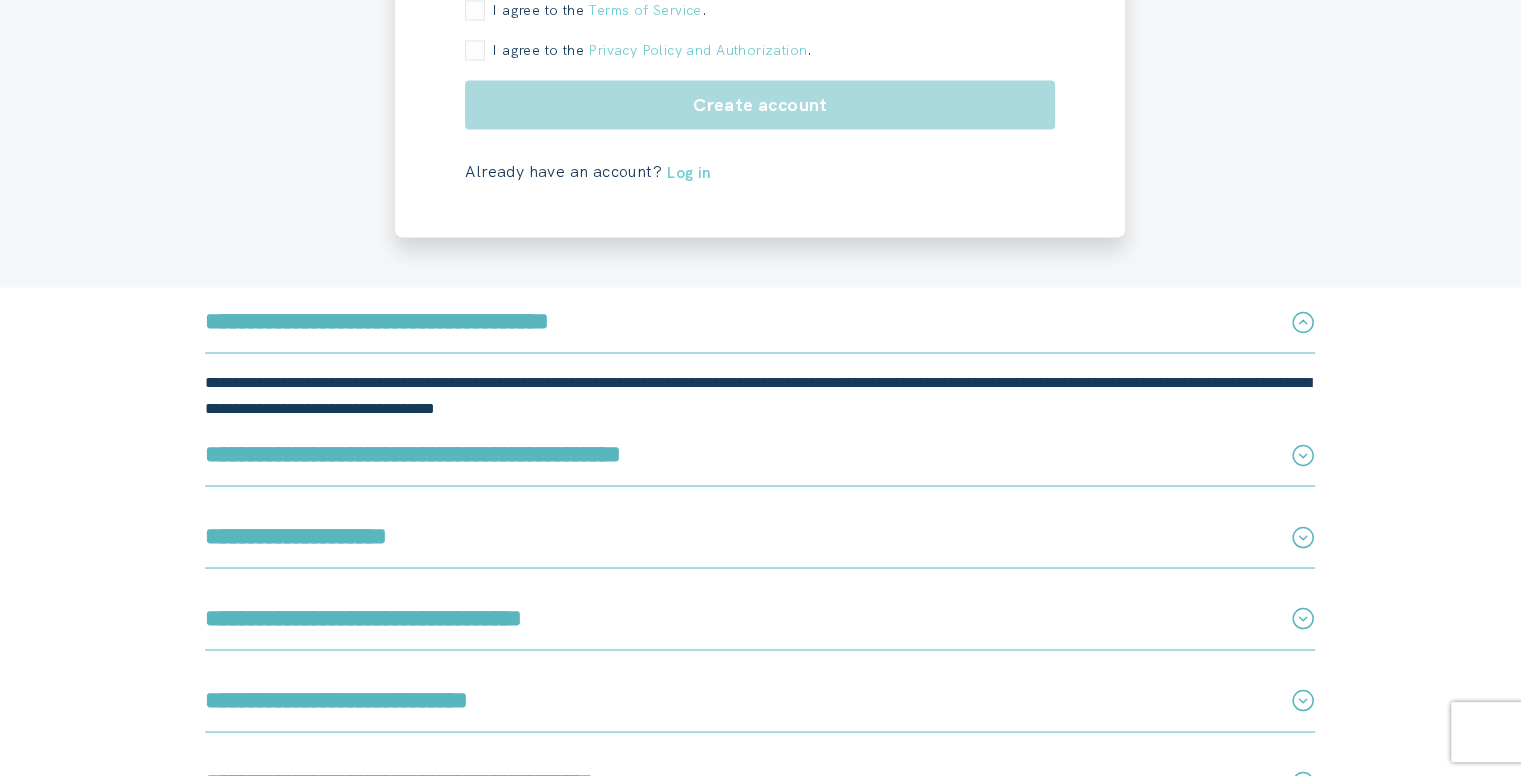 click 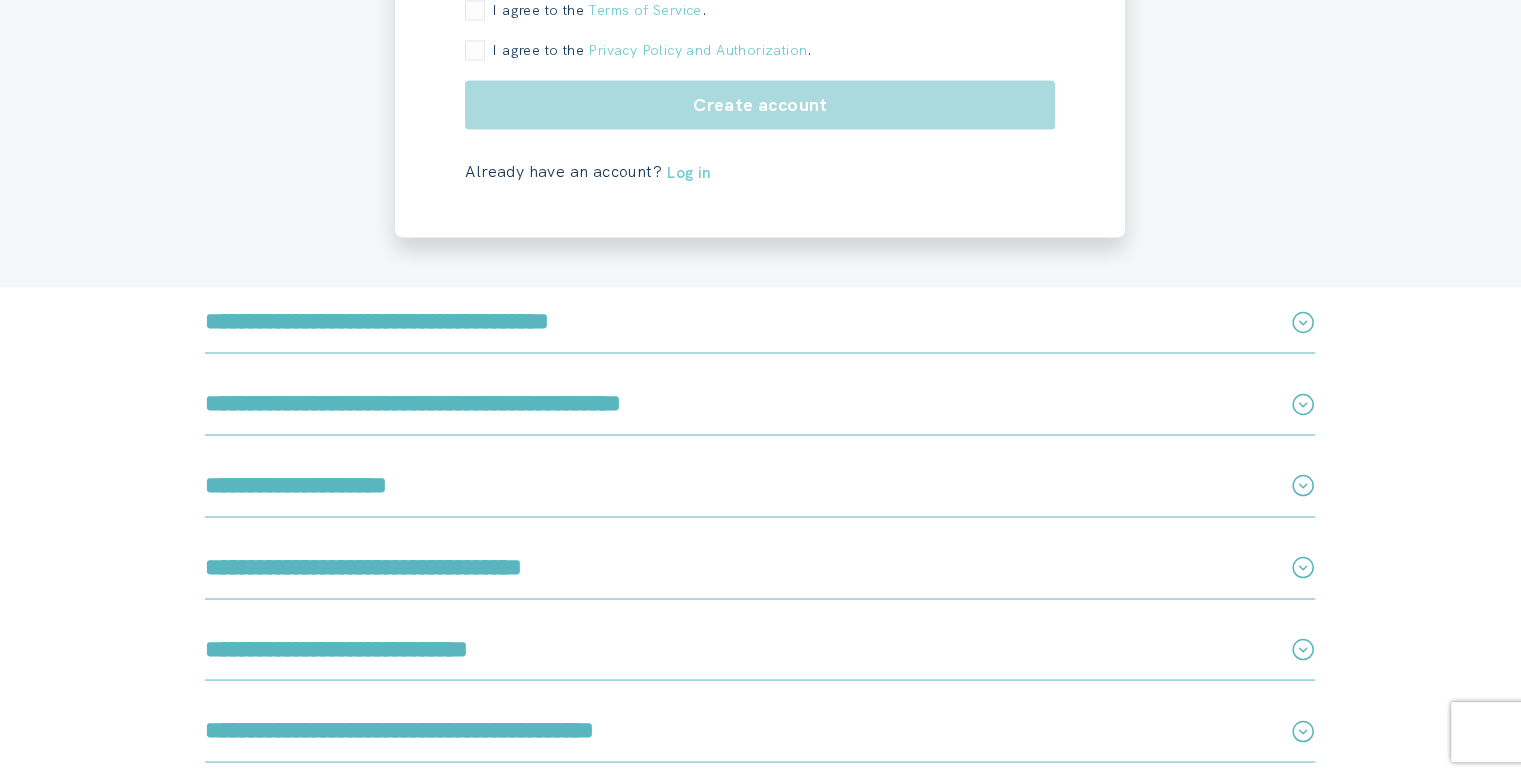 click 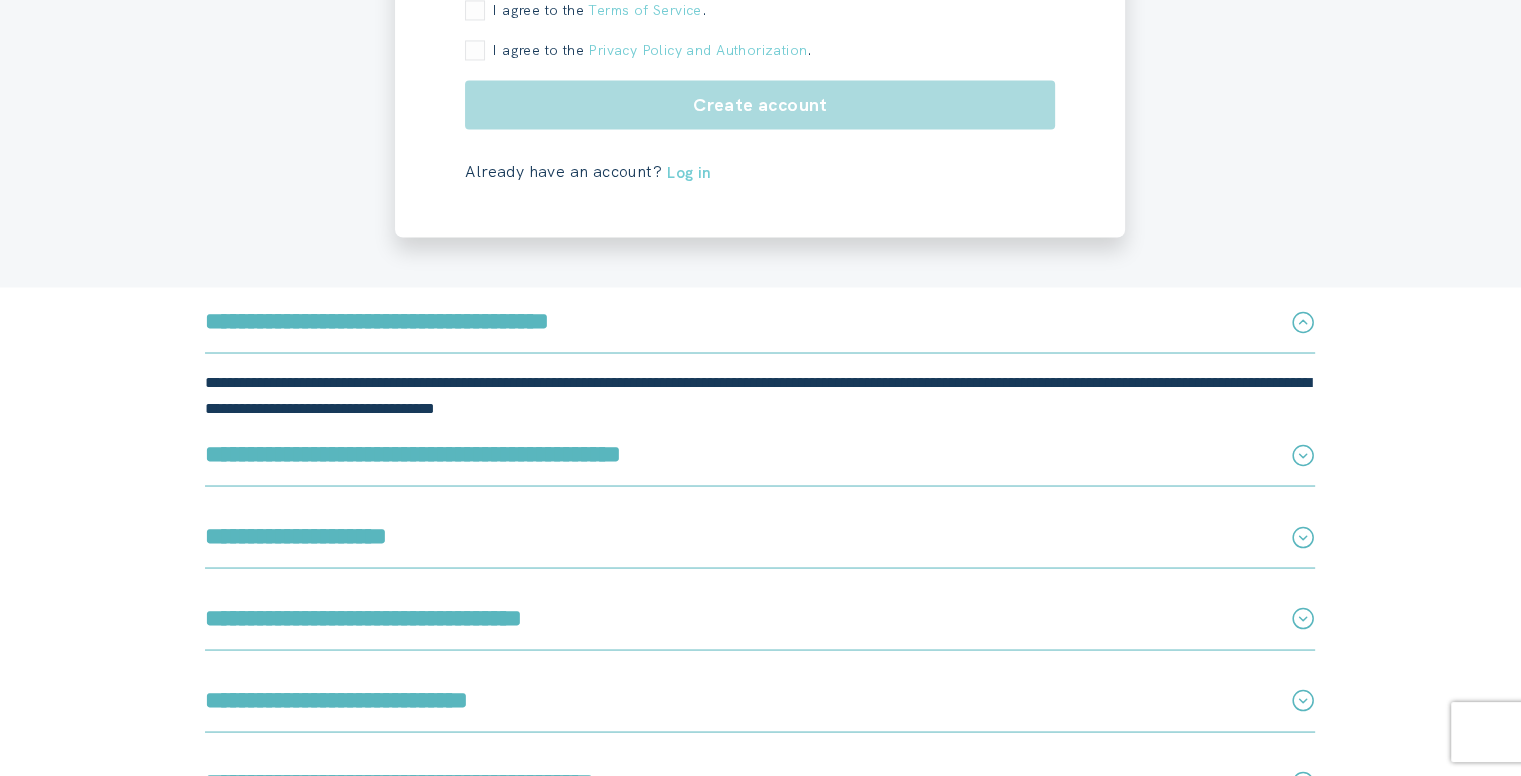 click 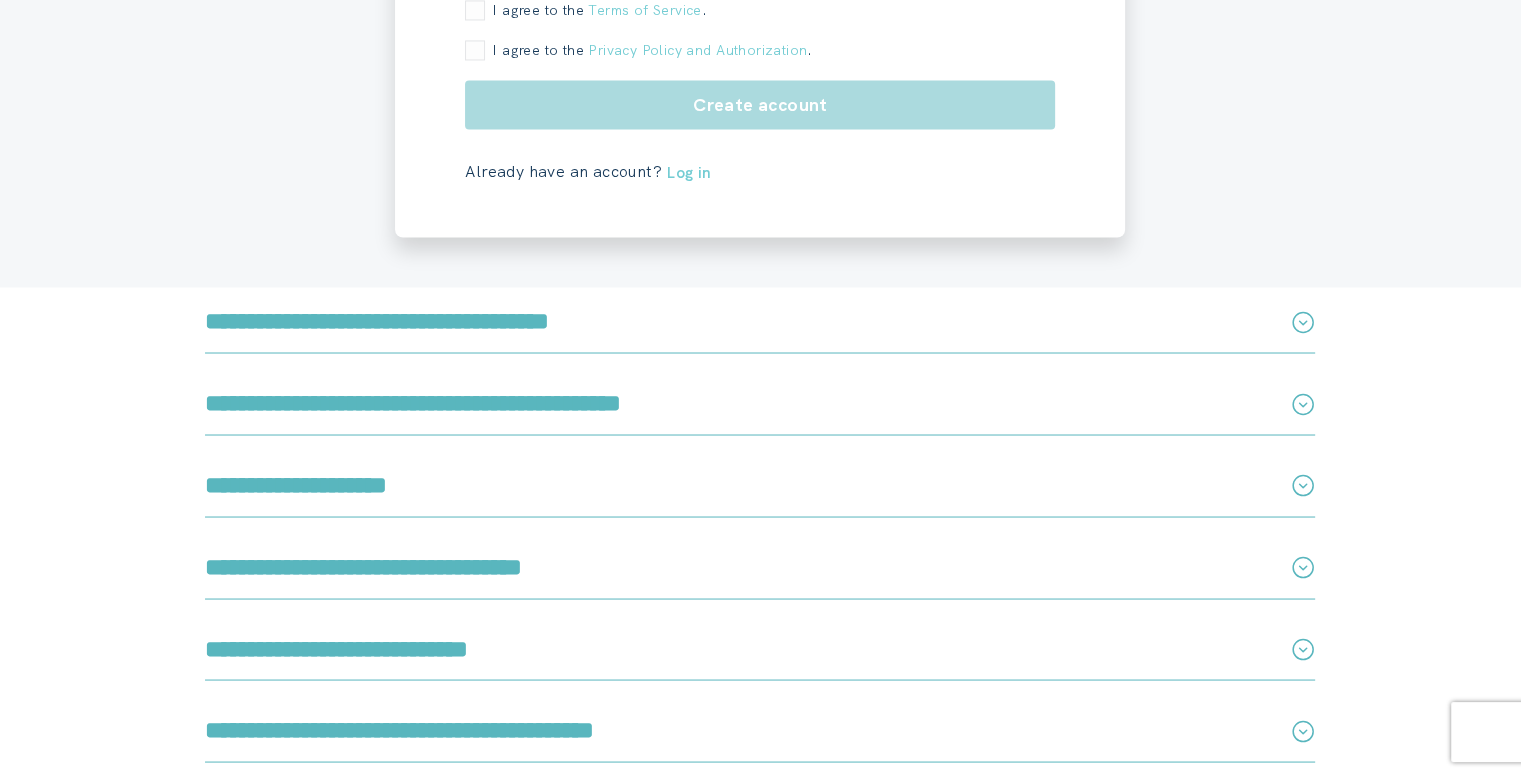 click 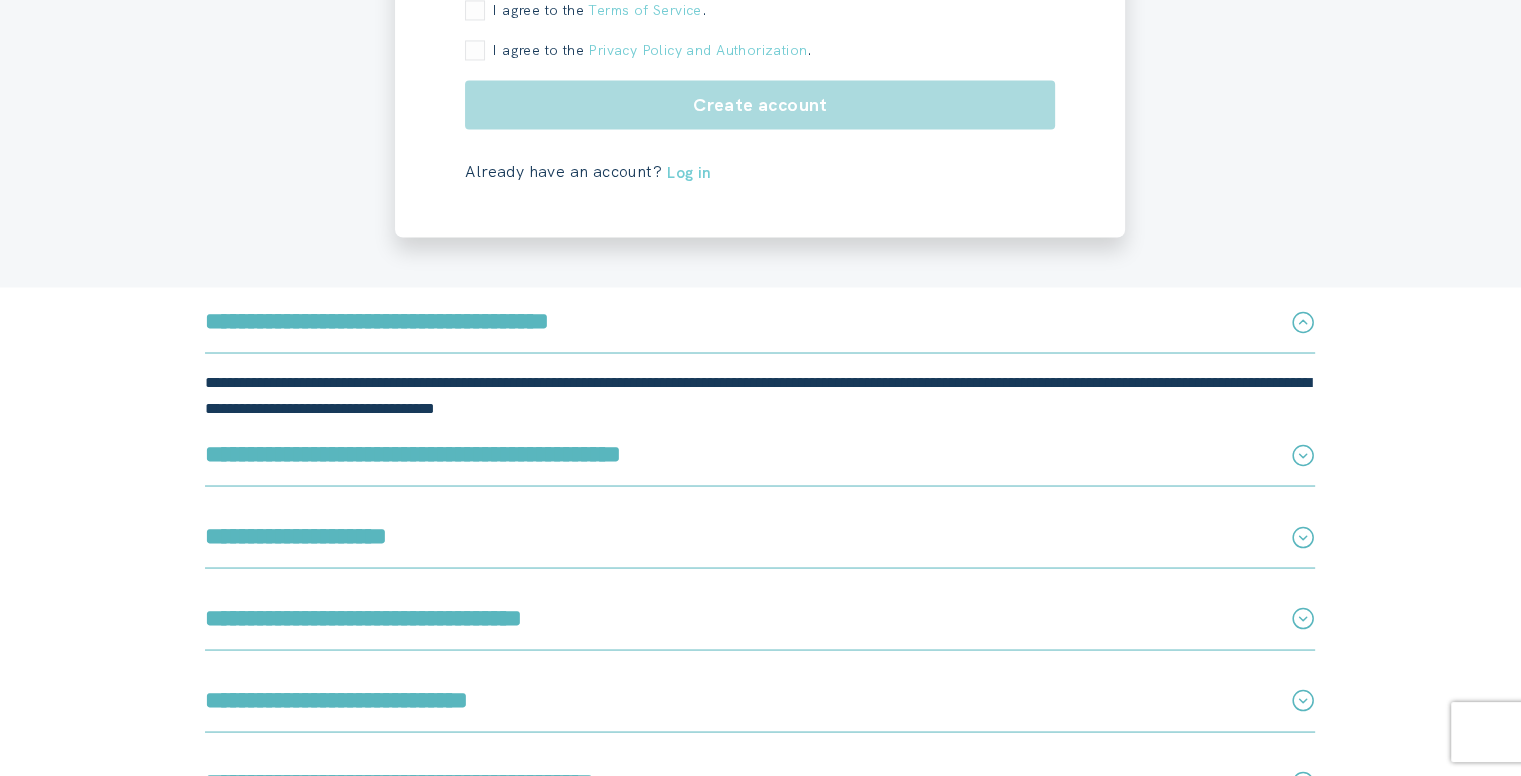 click 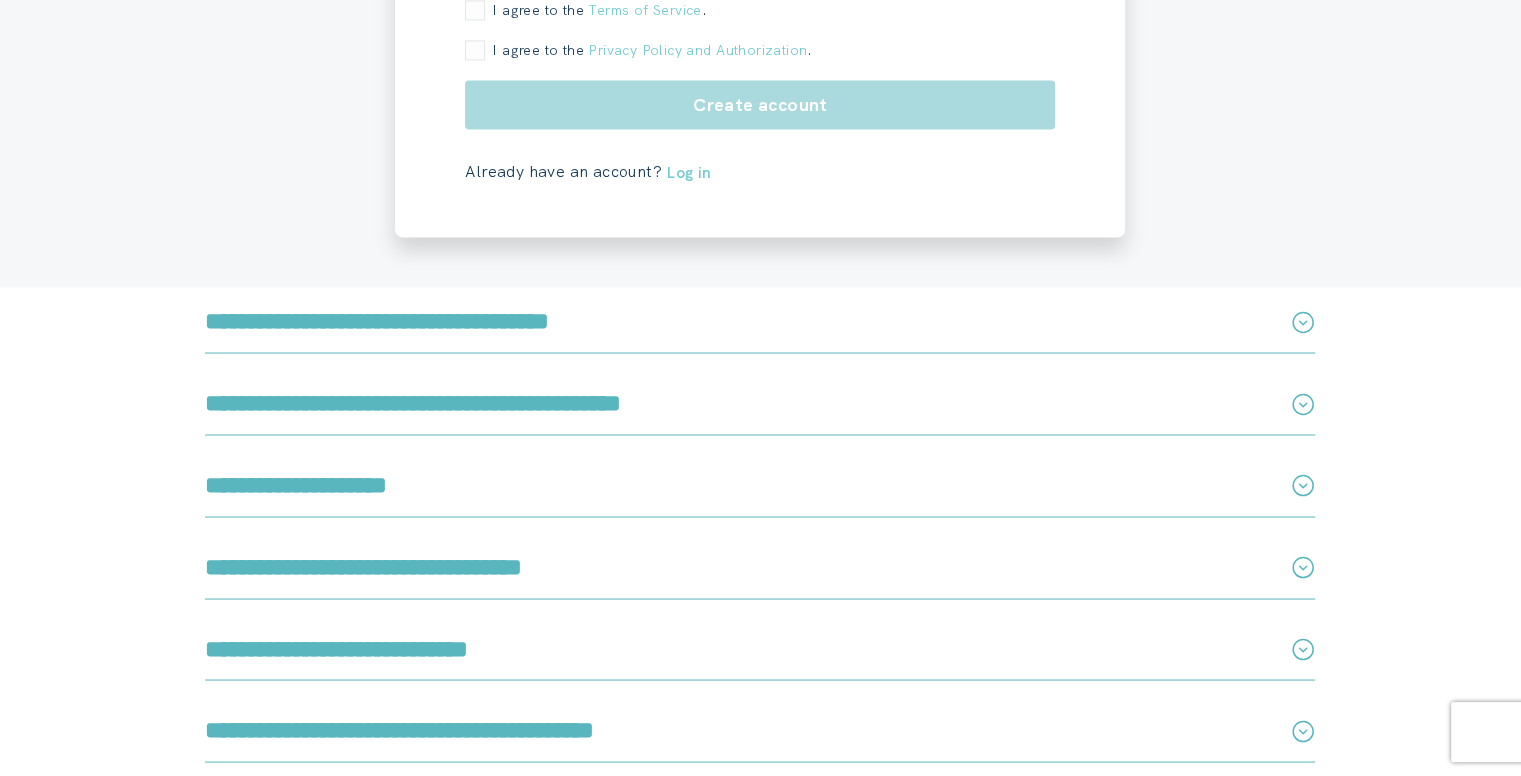 click 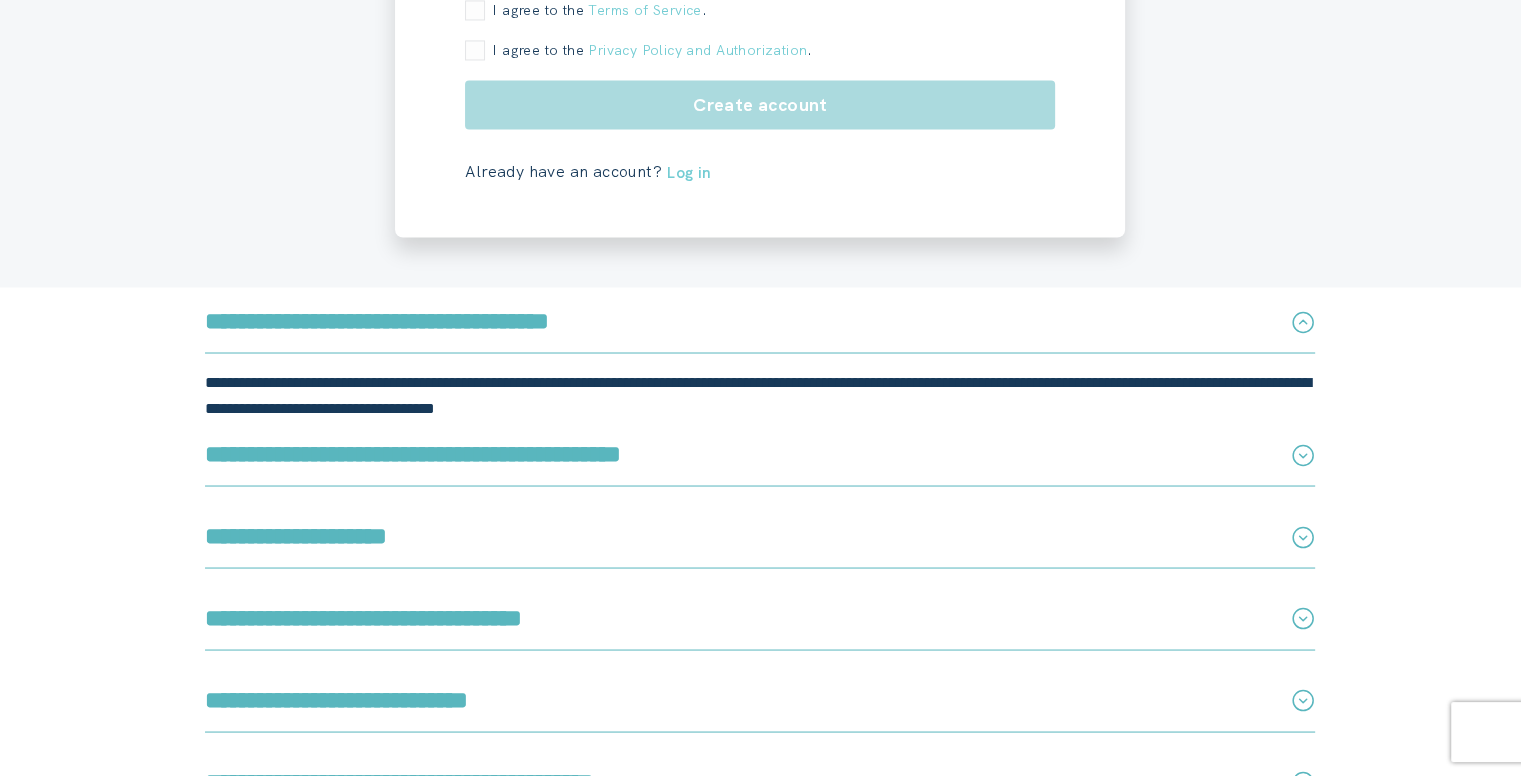 click 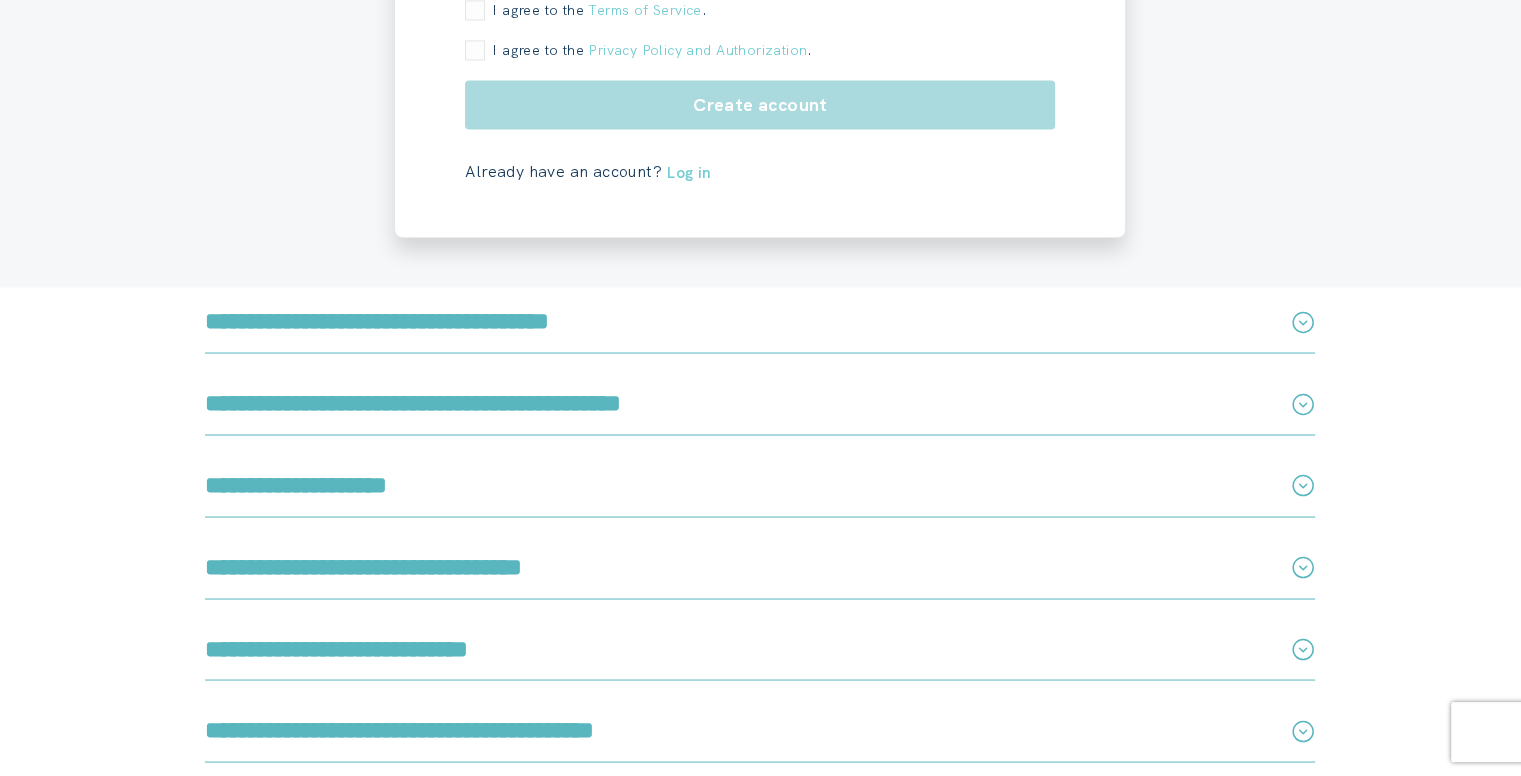 click 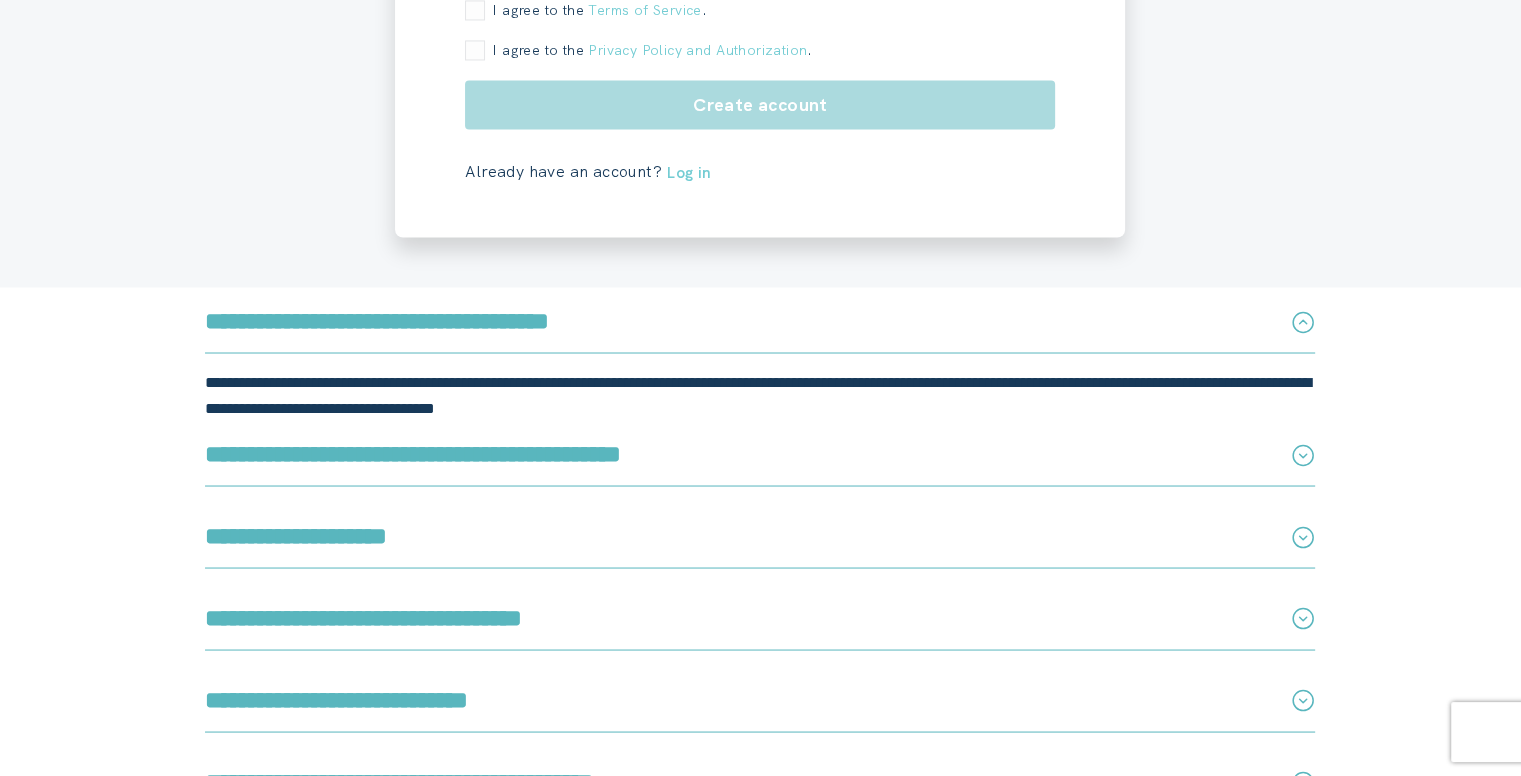 click 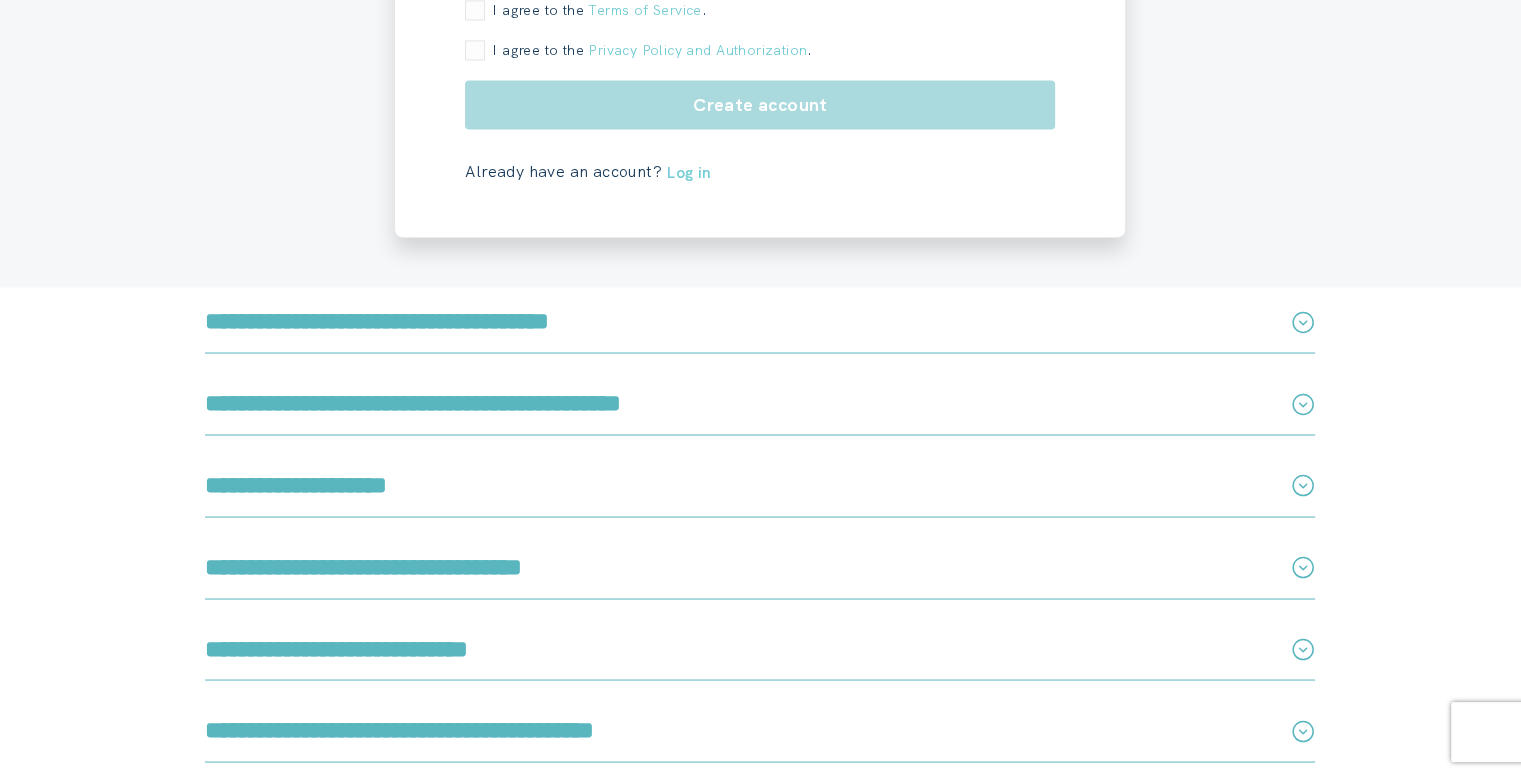click 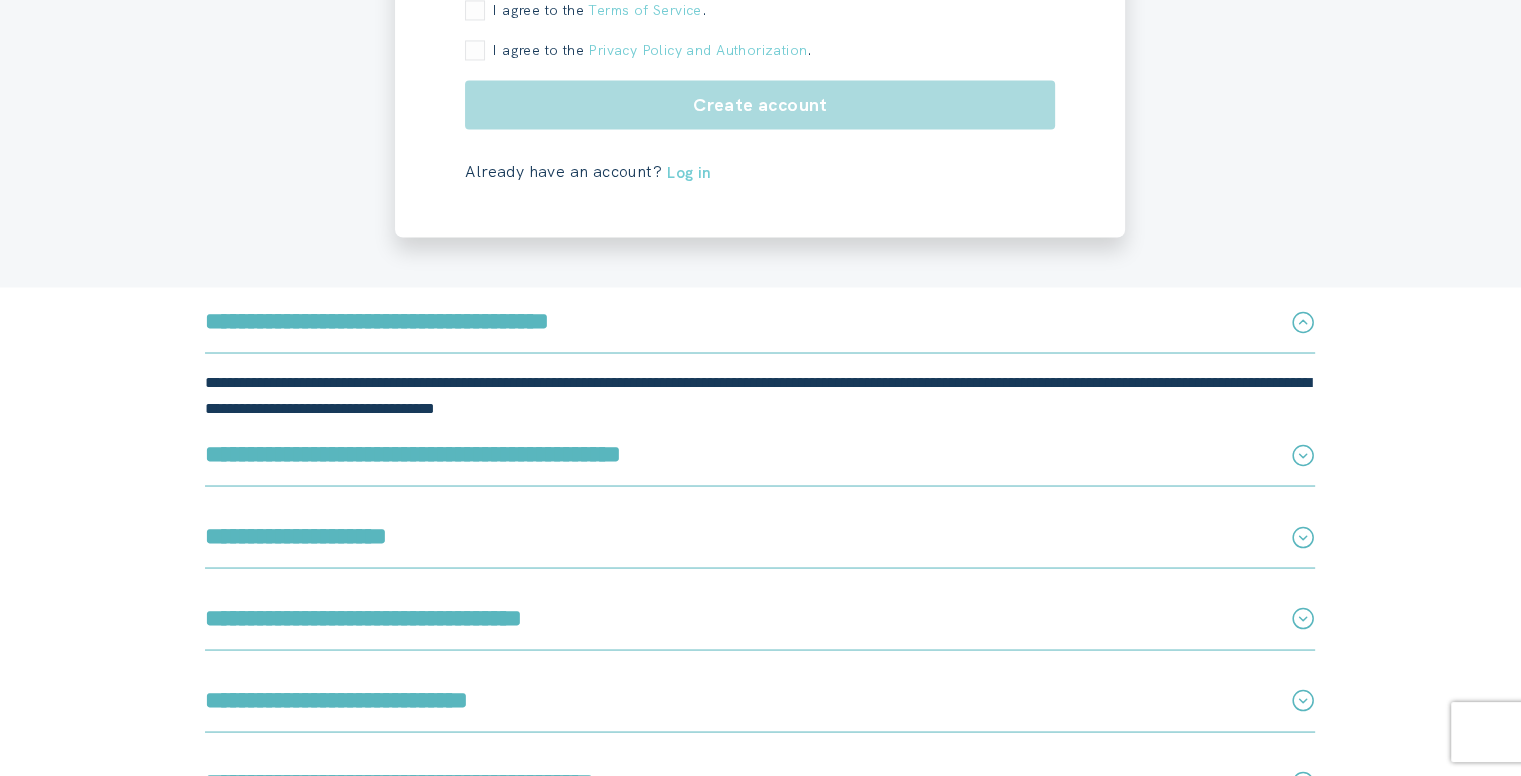 click 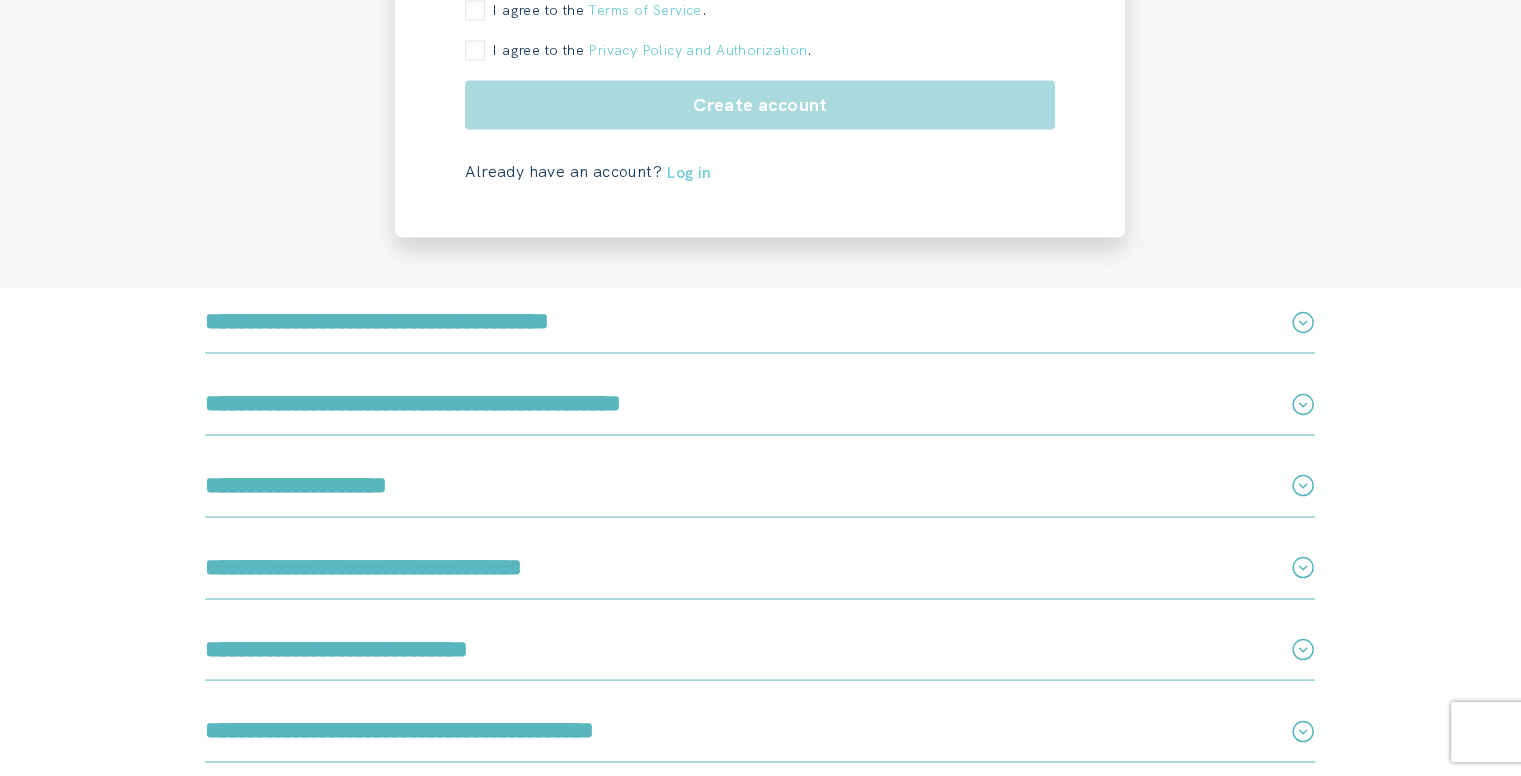 click 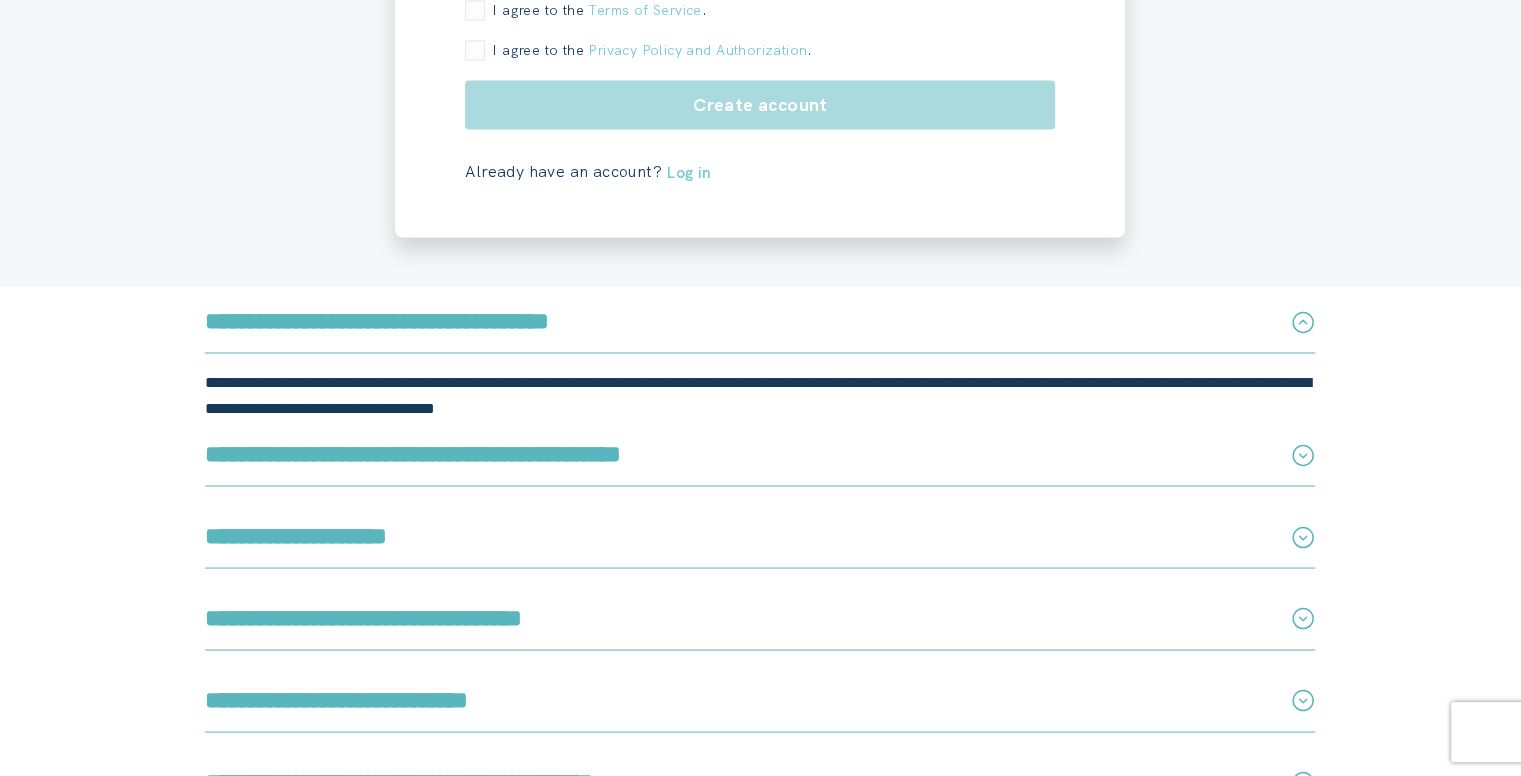 click 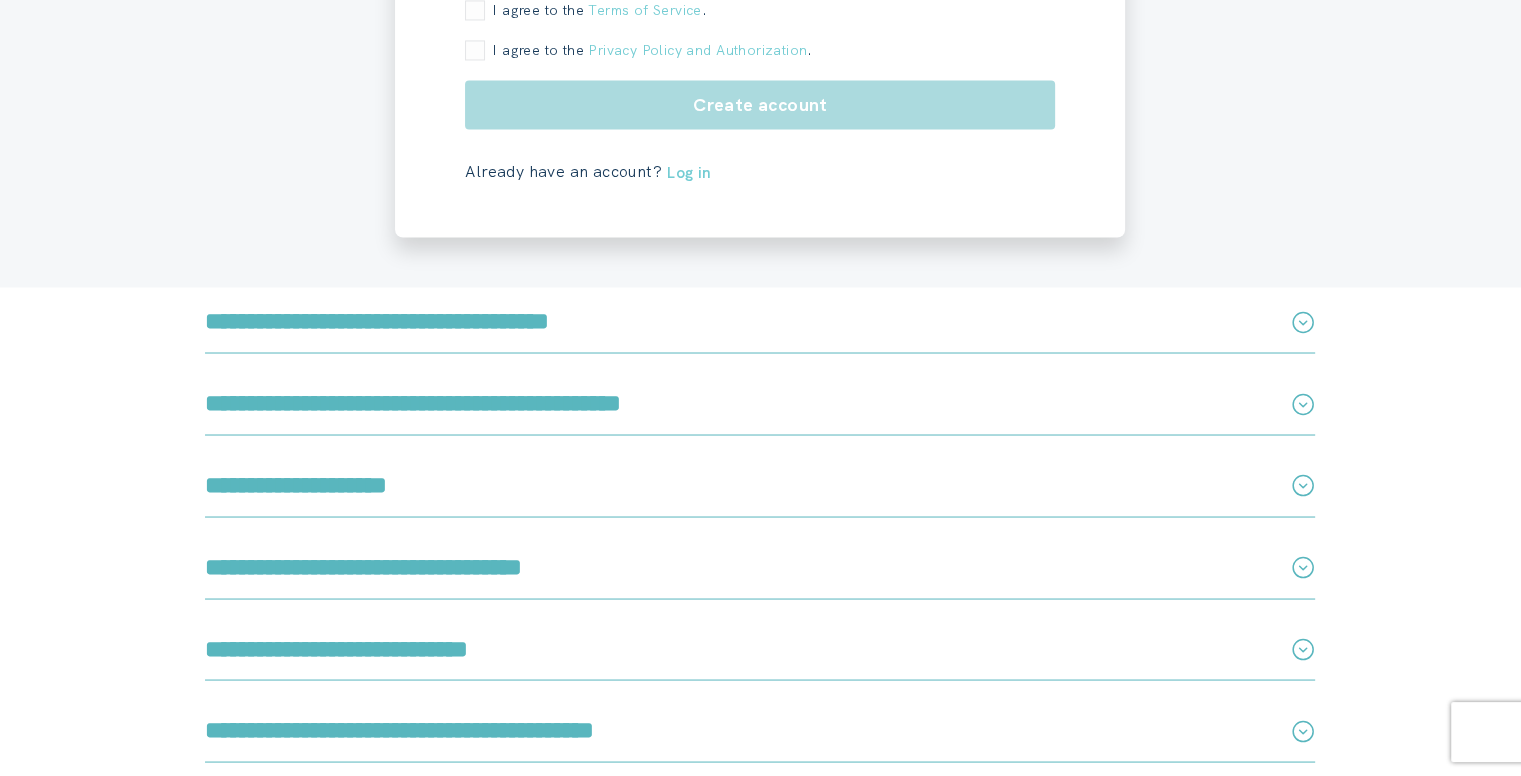 click 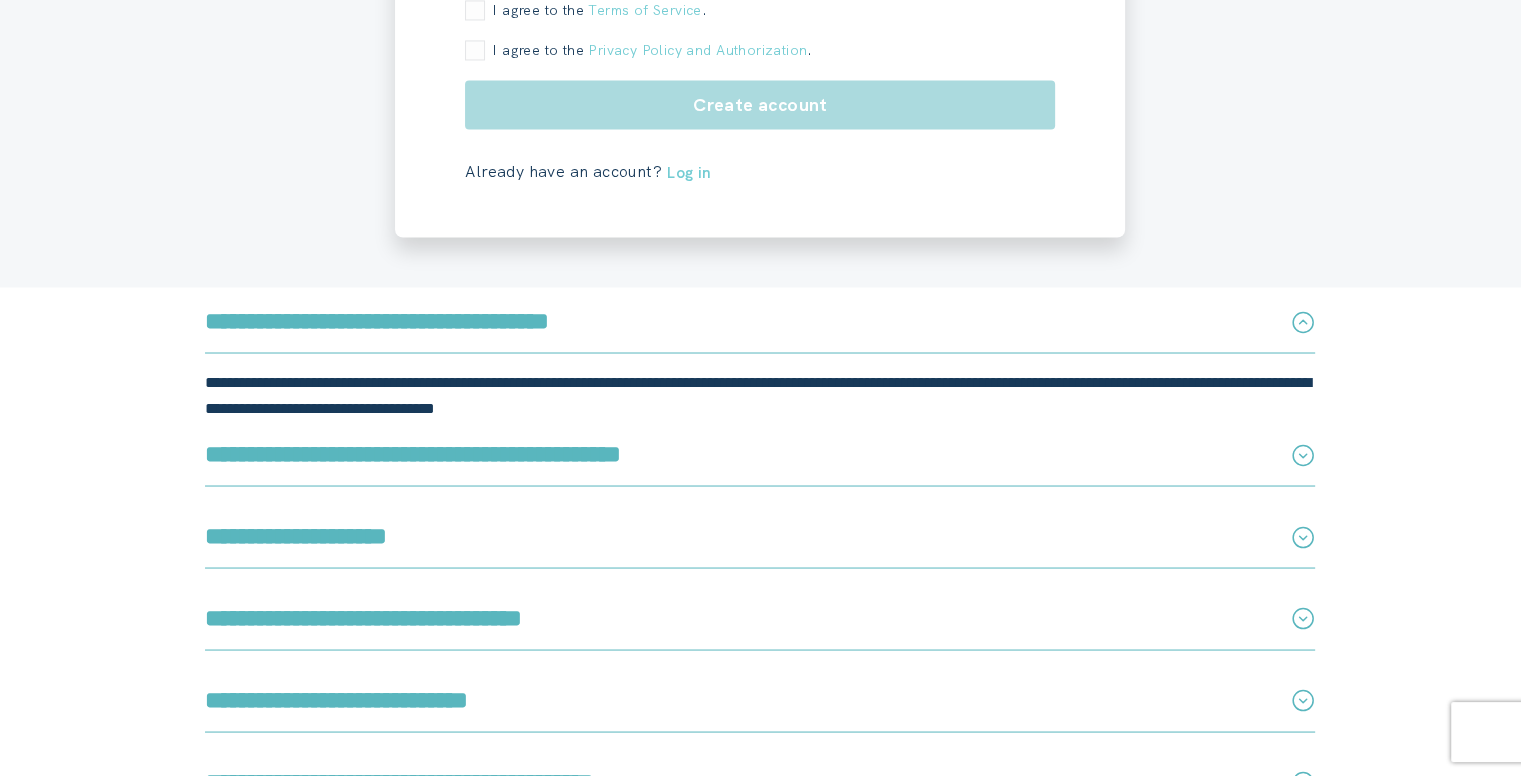 click 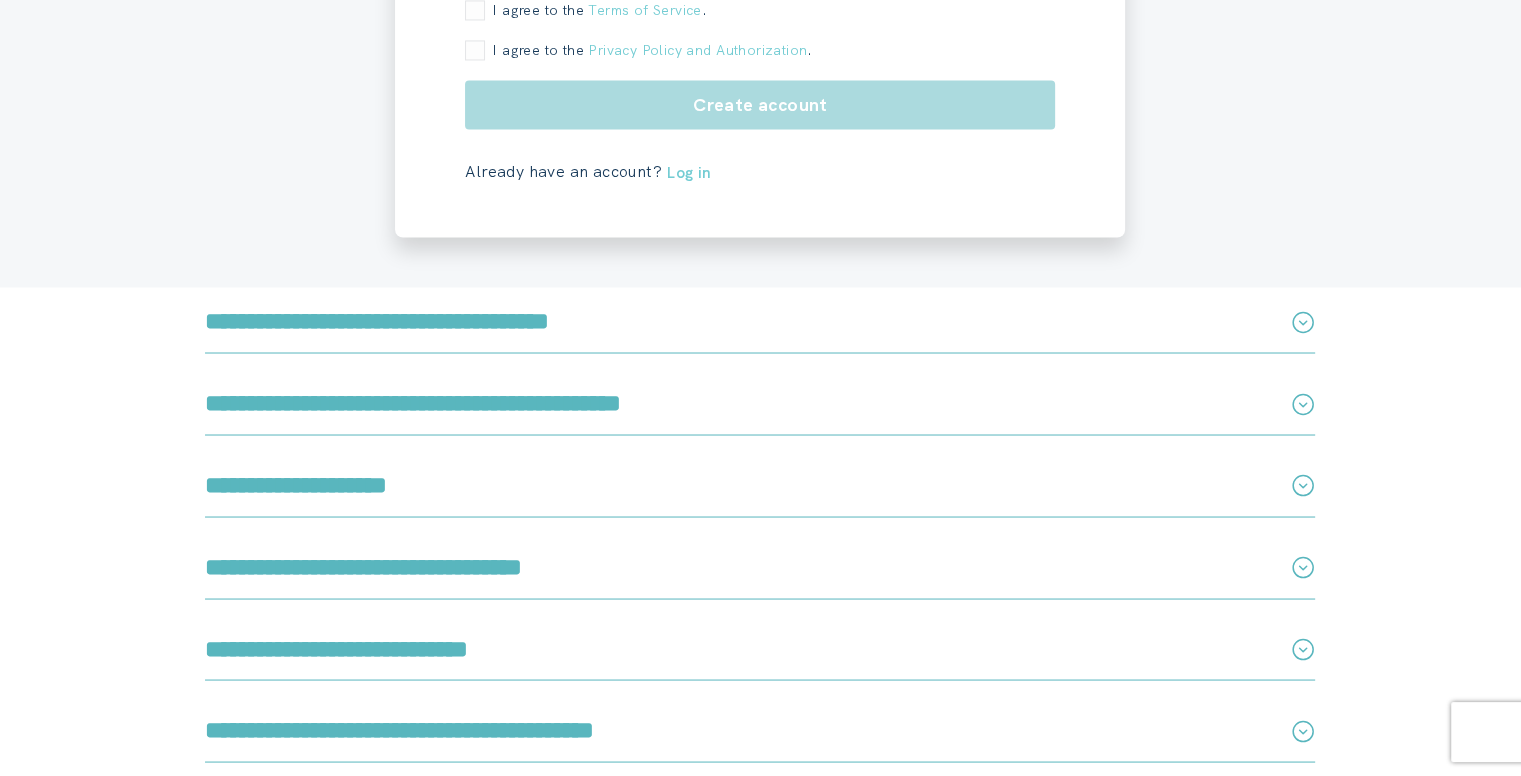 click 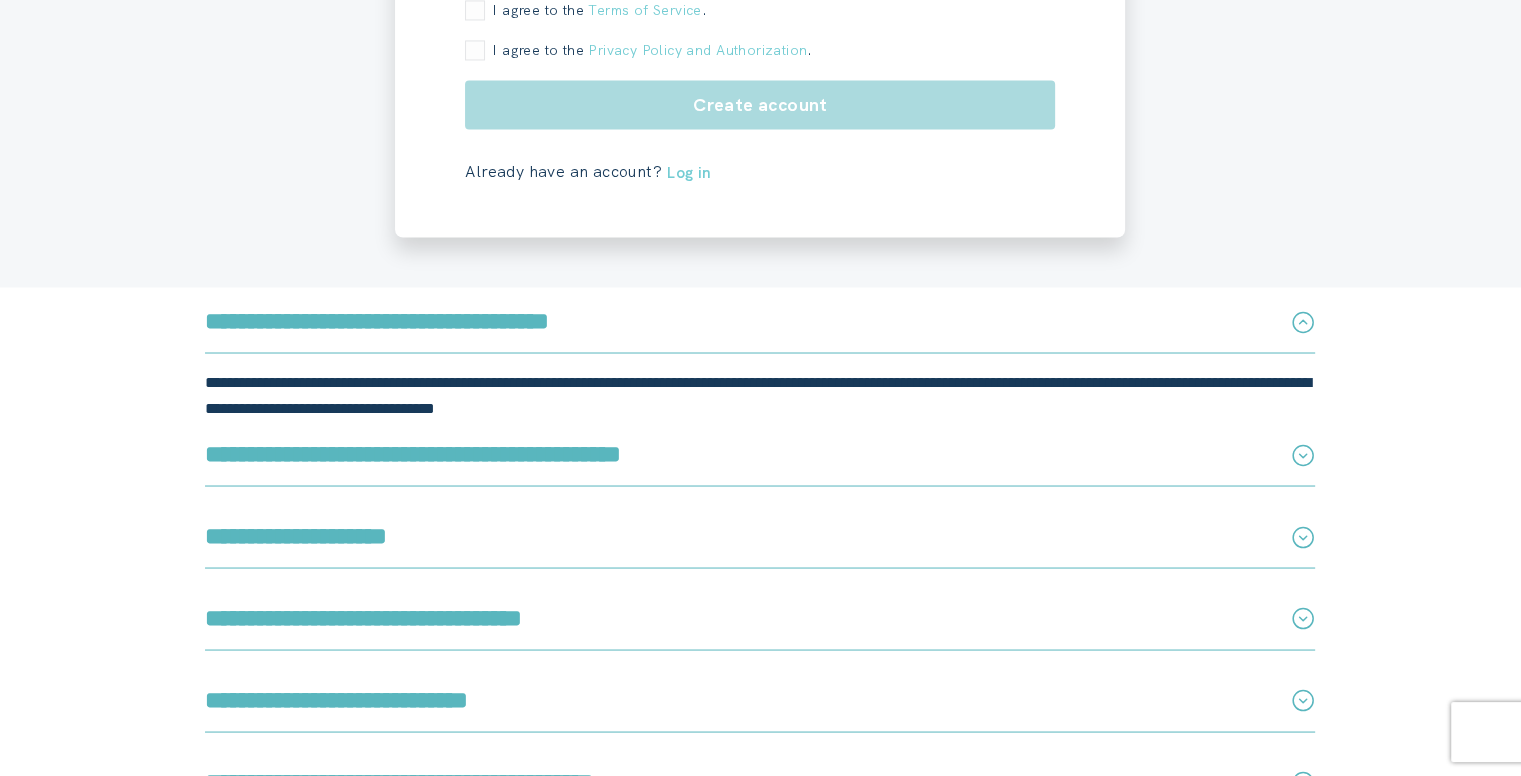 click 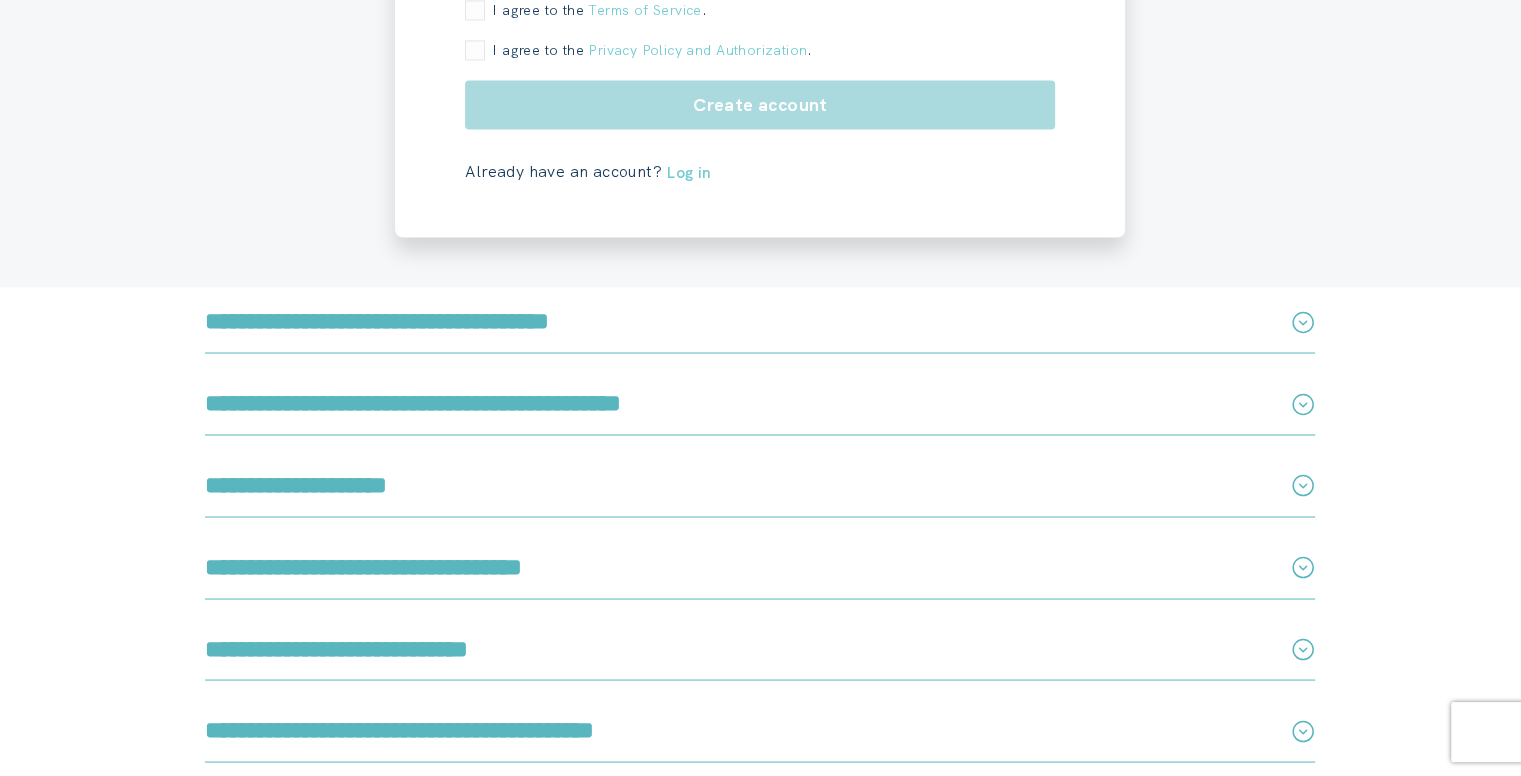 click 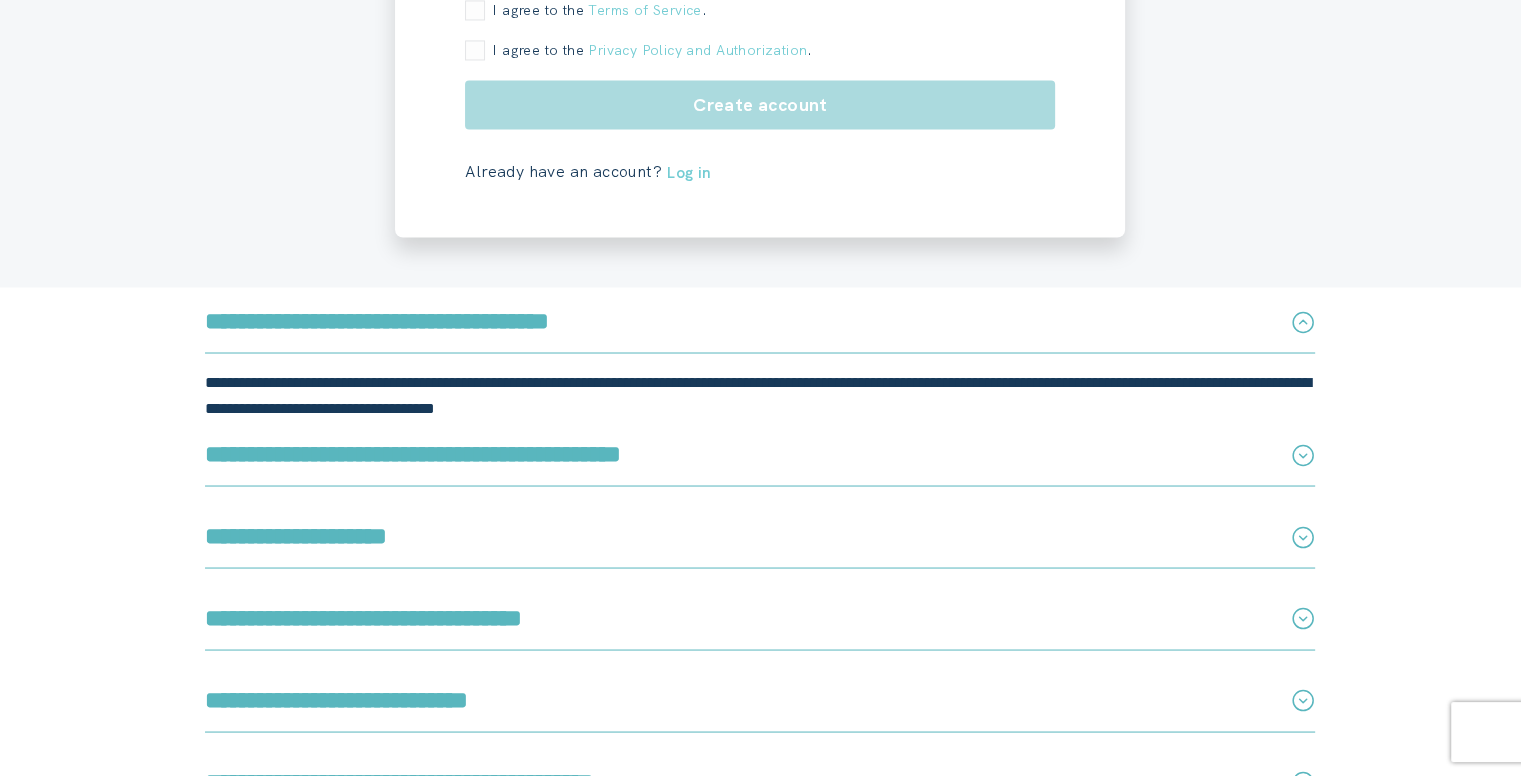 click 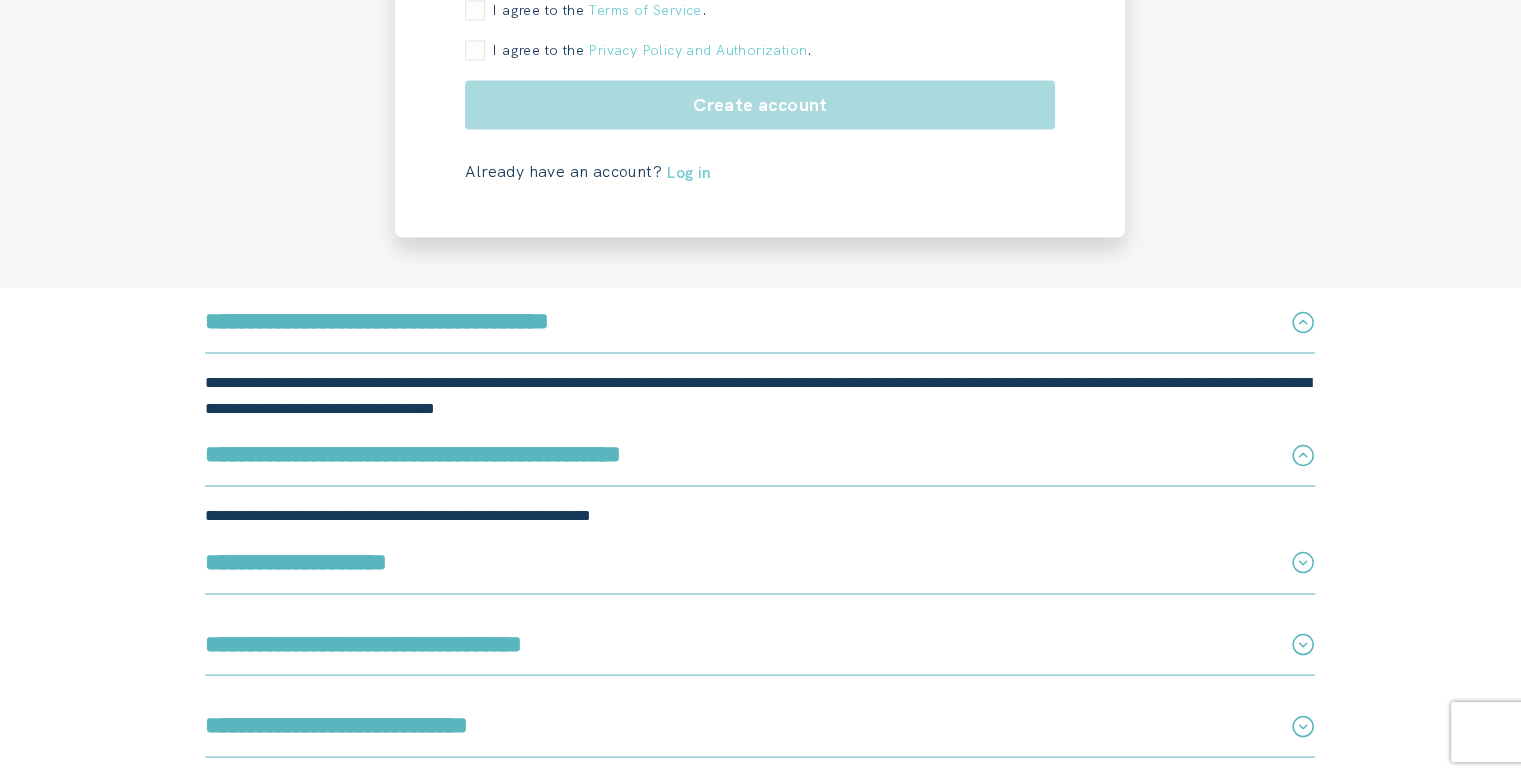 click at bounding box center (1282, 562) 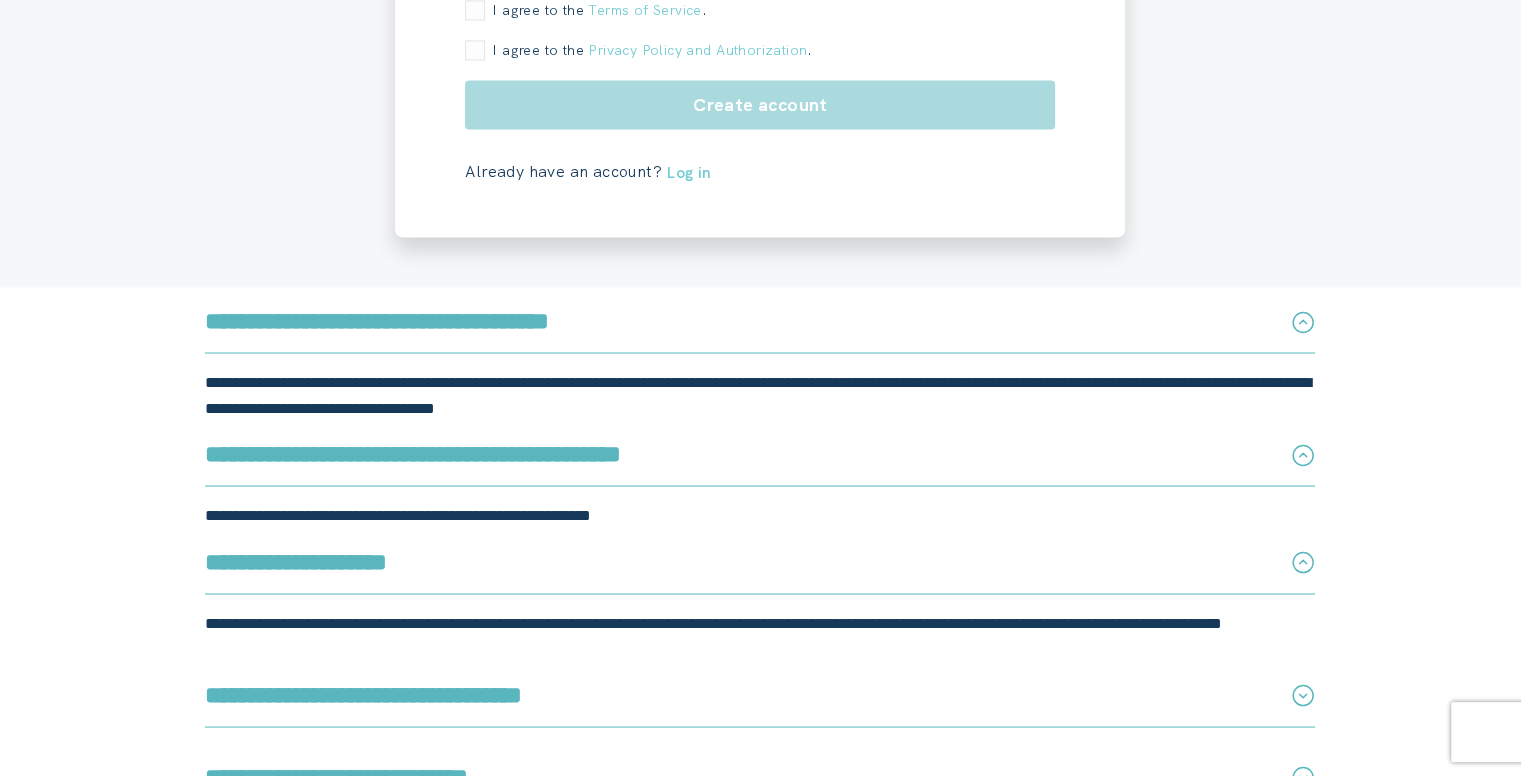 click 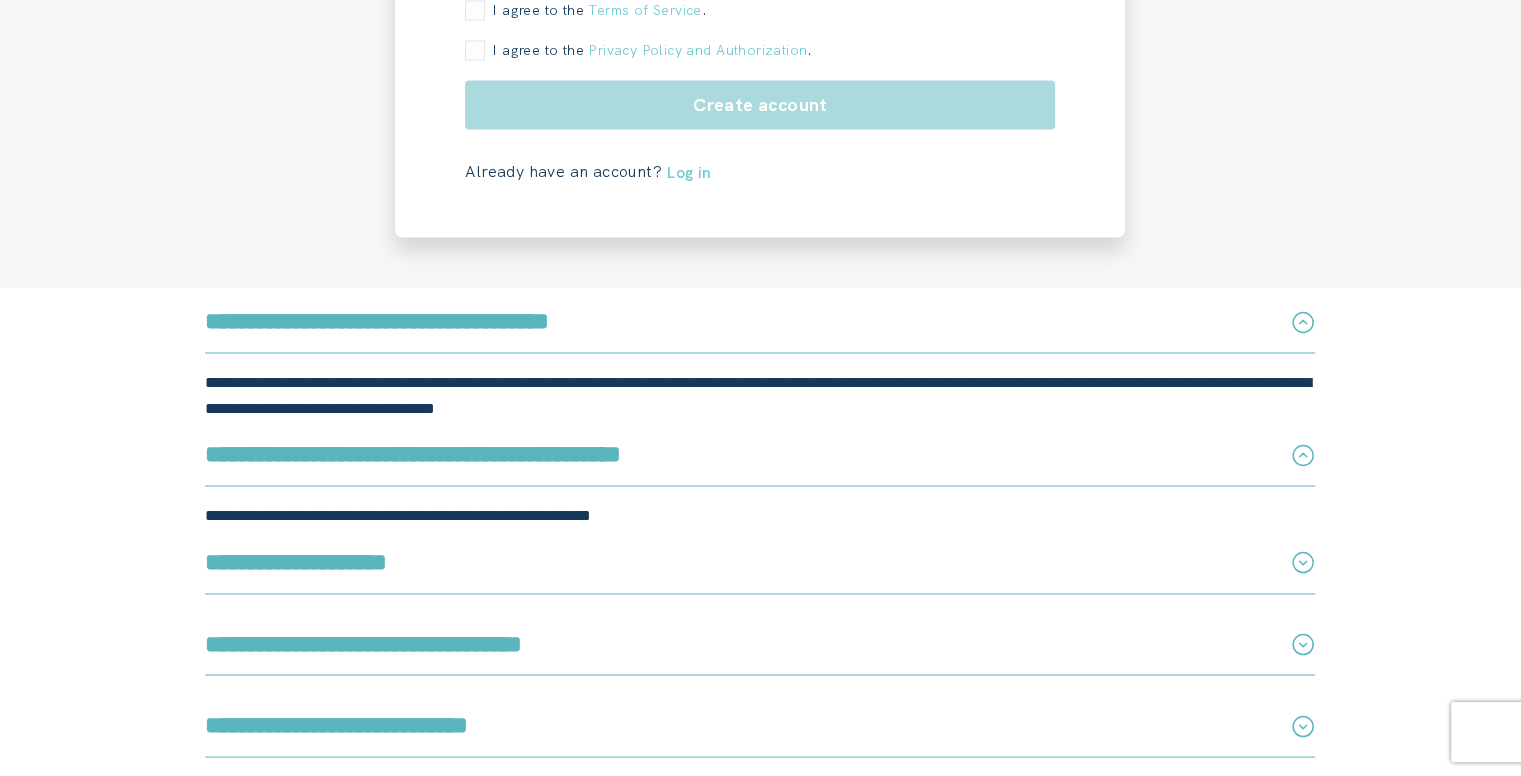click 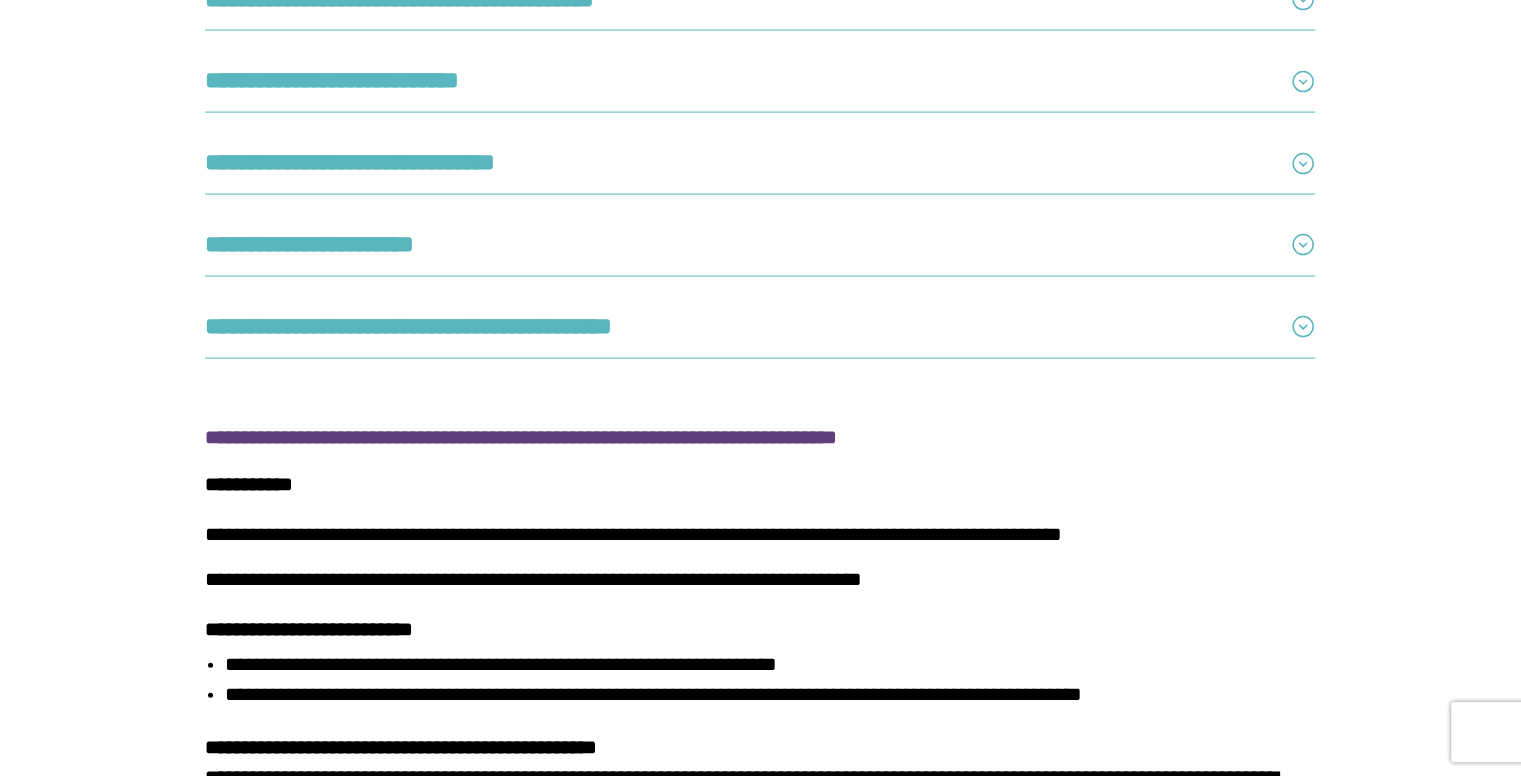 scroll, scrollTop: 4300, scrollLeft: 0, axis: vertical 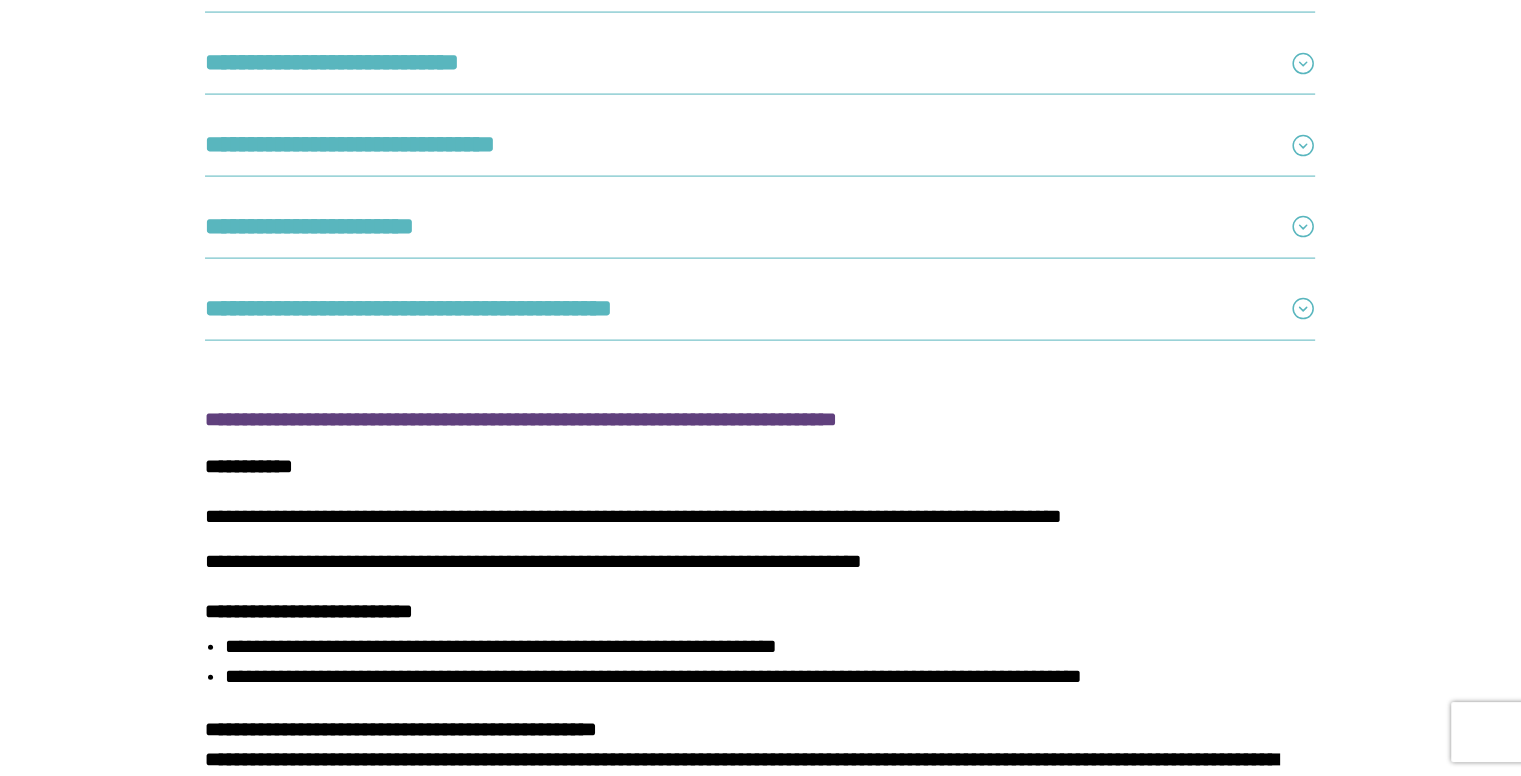 click 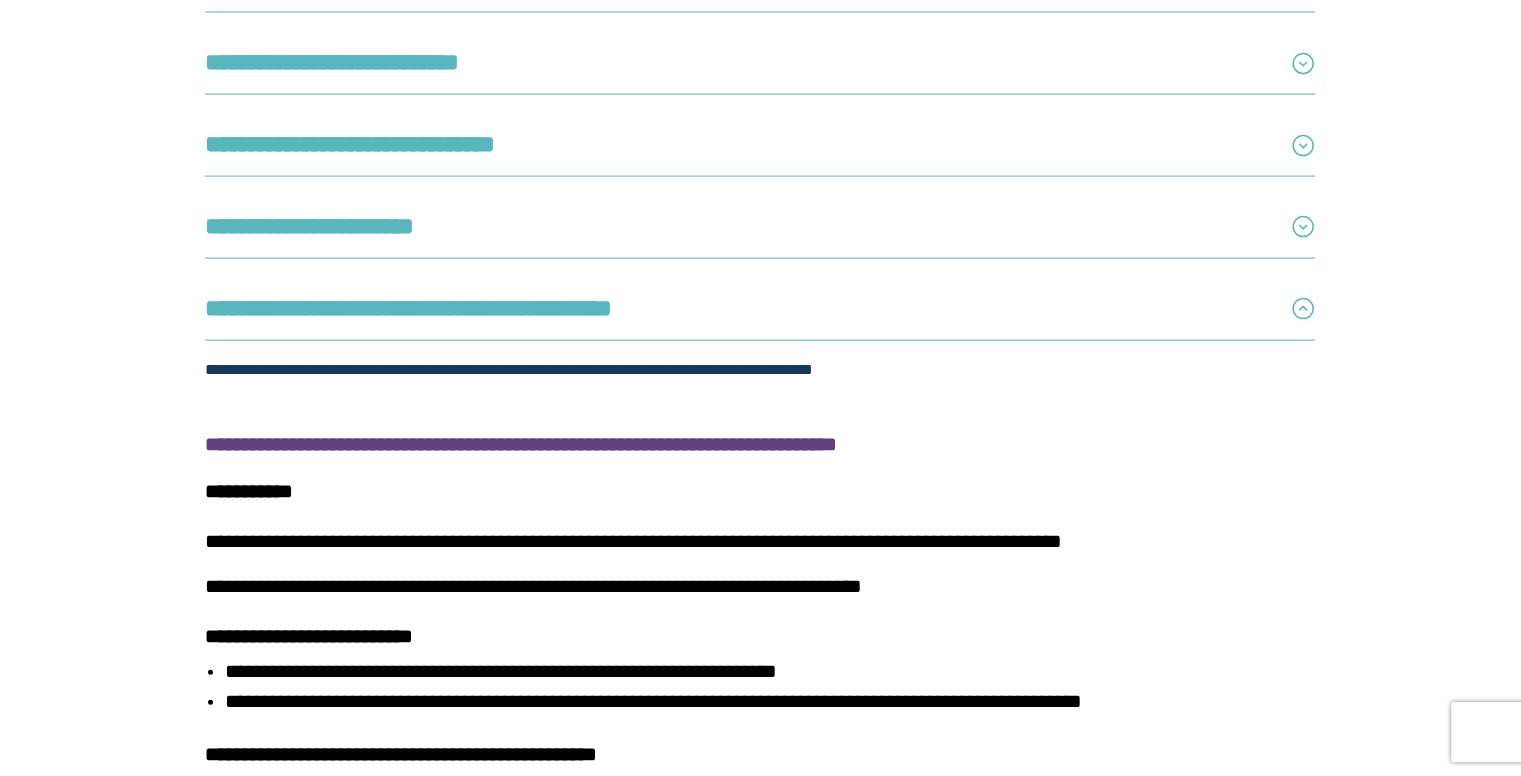 click 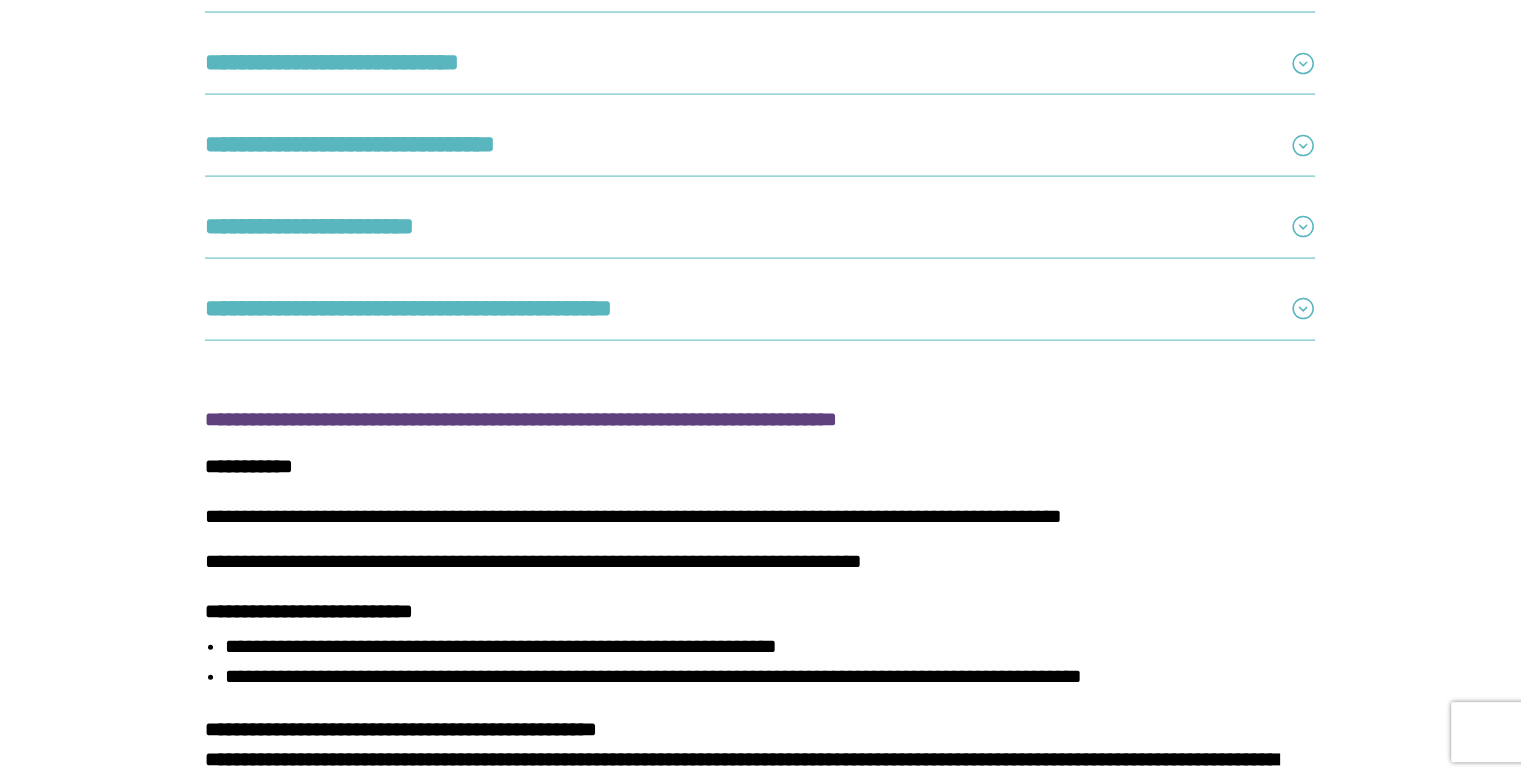 click 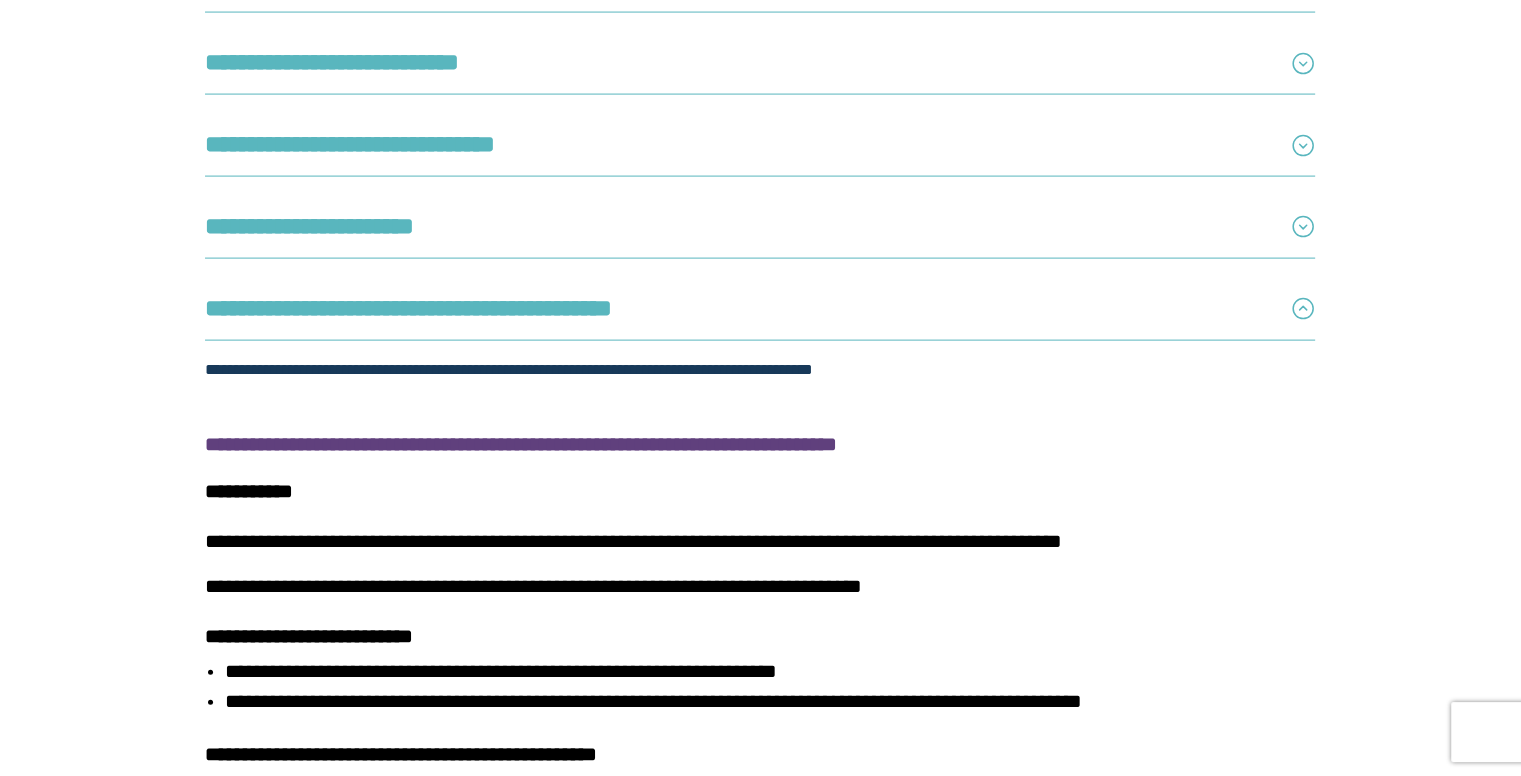 click 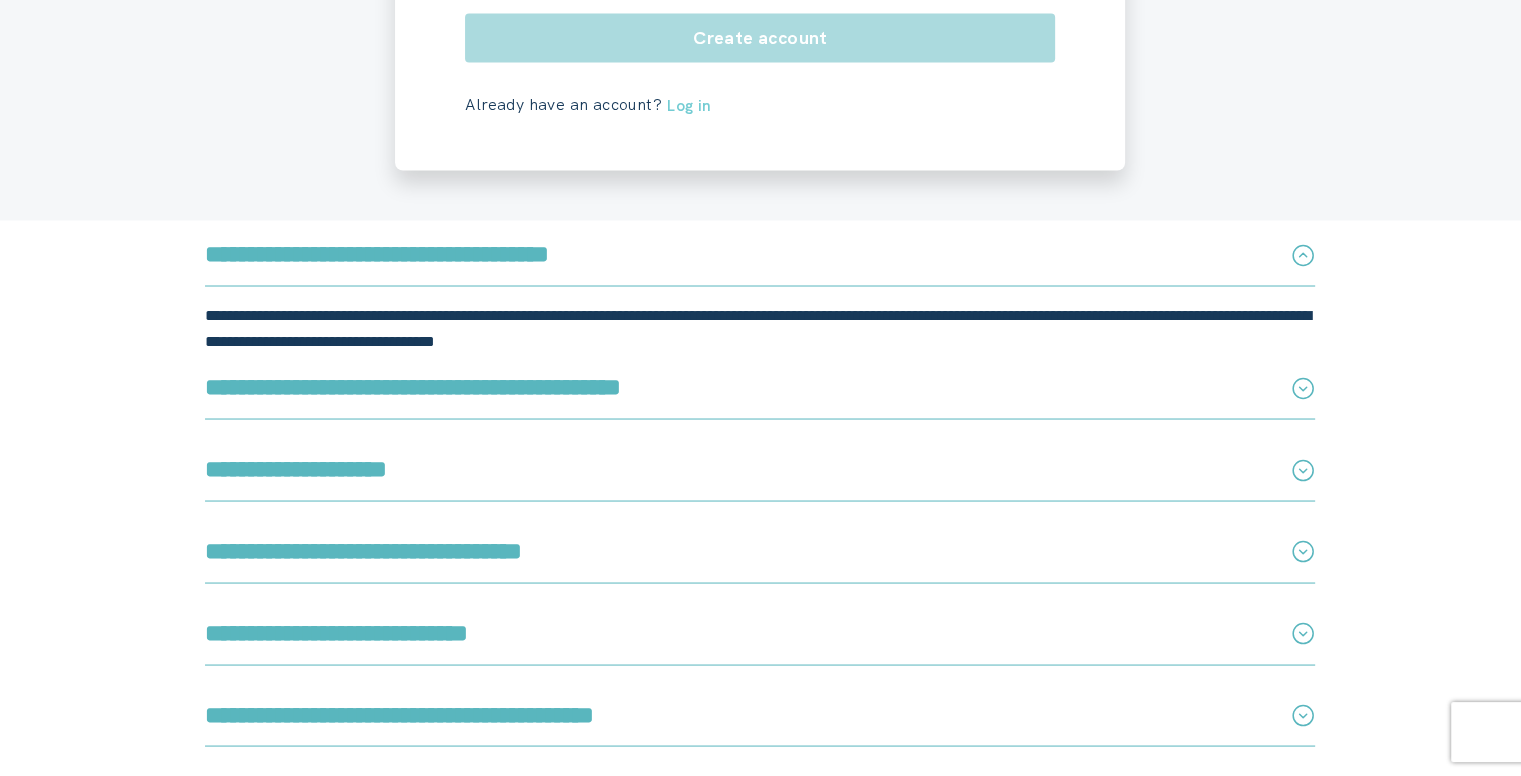 scroll, scrollTop: 3500, scrollLeft: 0, axis: vertical 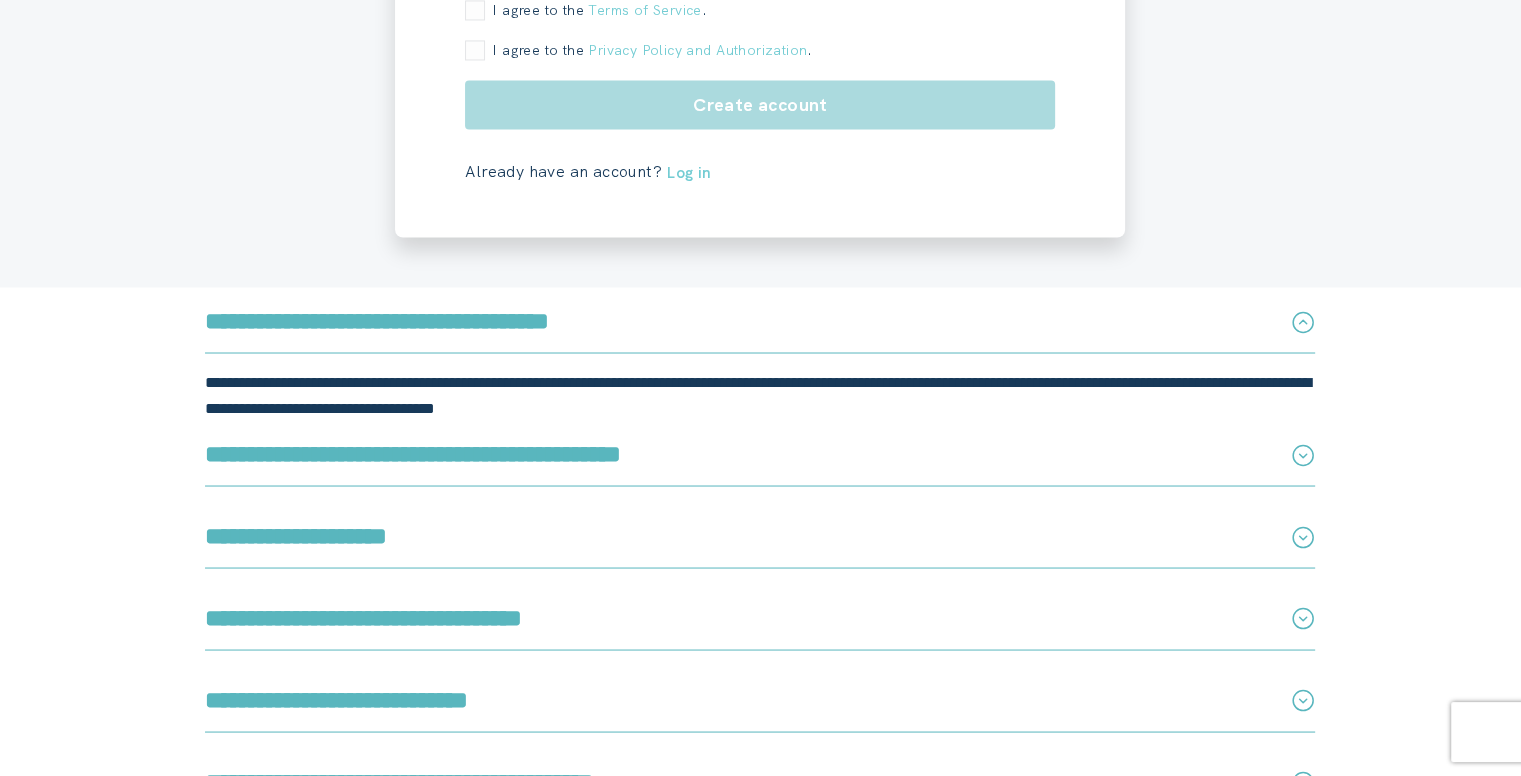 click on "**********" at bounding box center (760, 394) 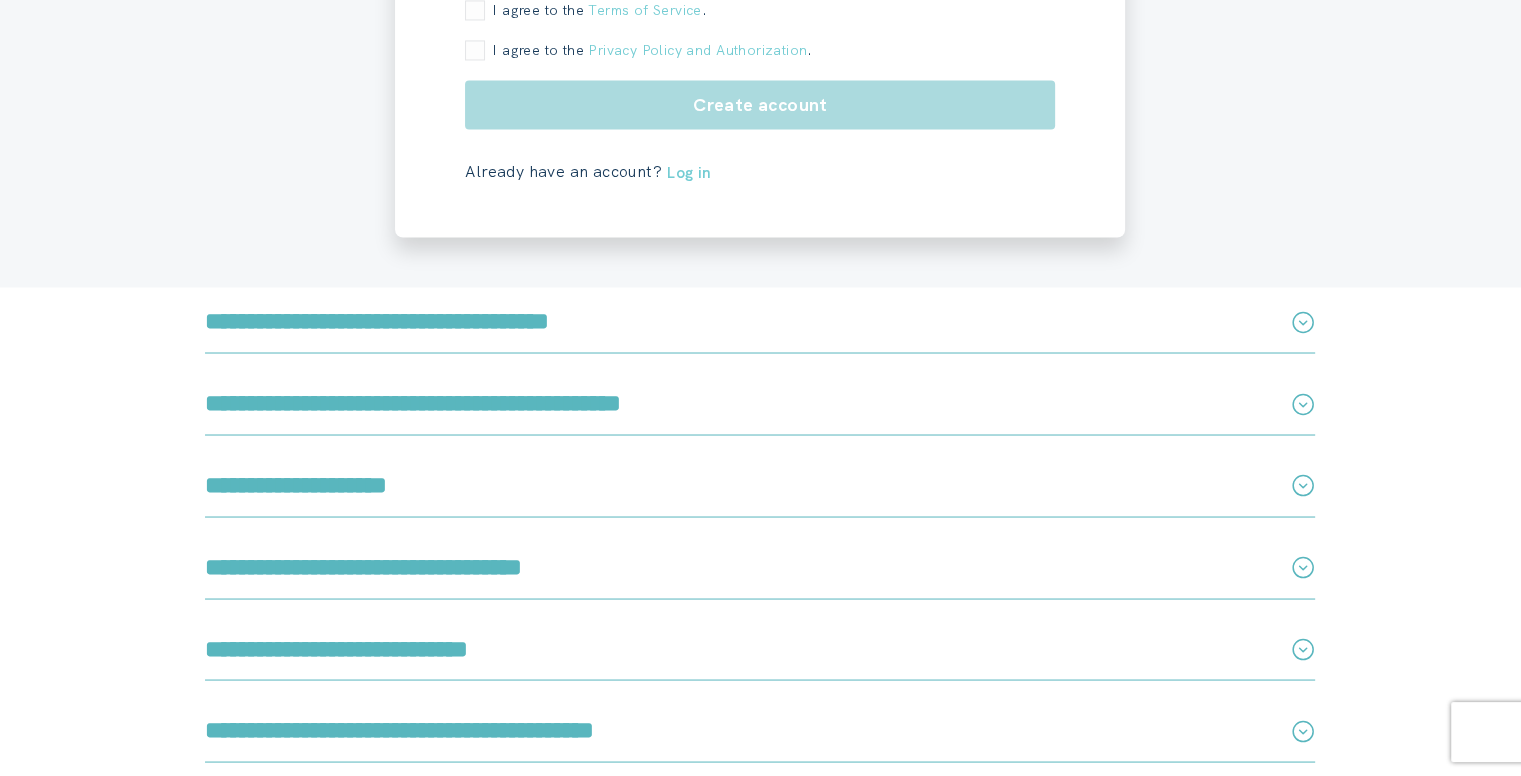 click 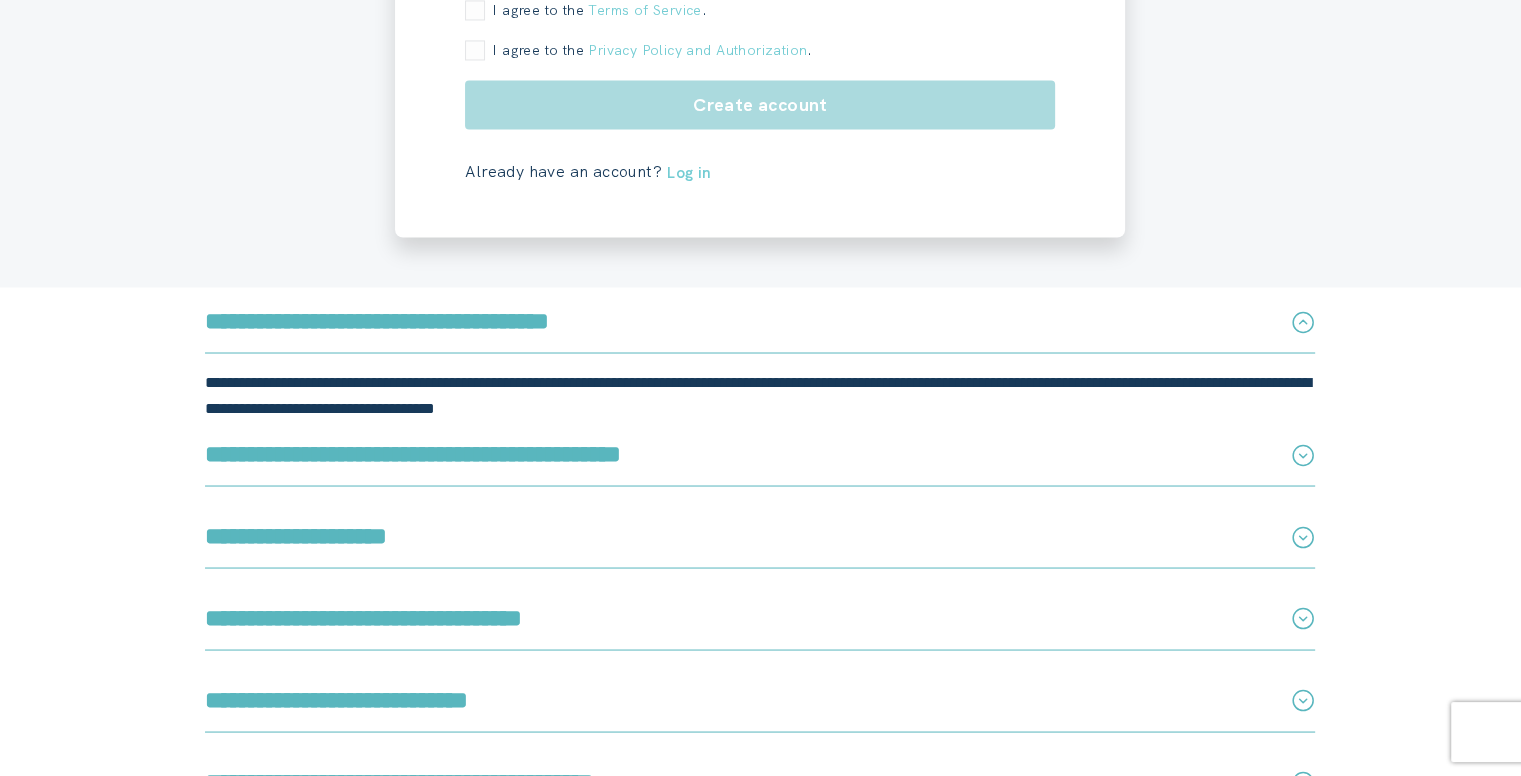 click 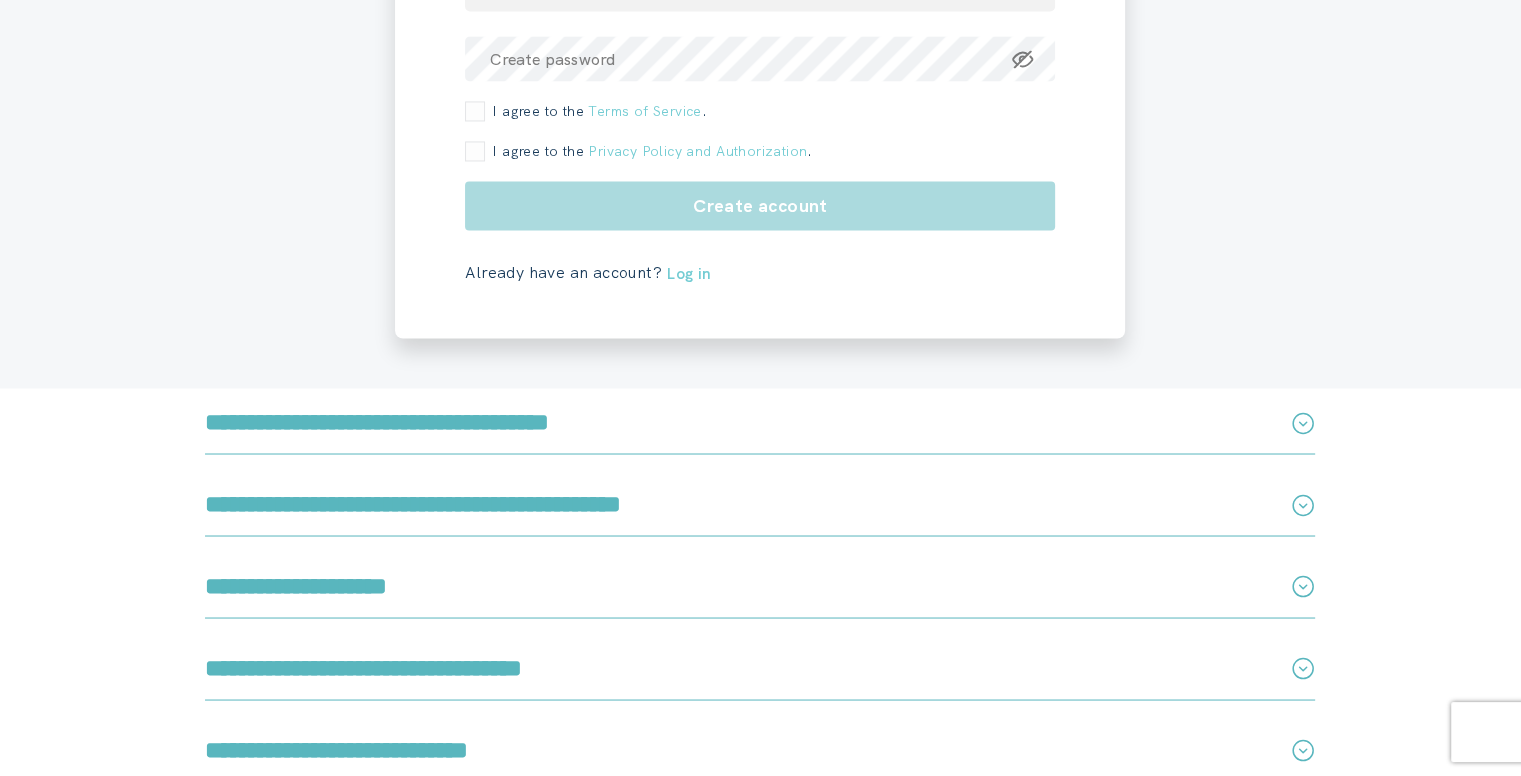 scroll, scrollTop: 3400, scrollLeft: 0, axis: vertical 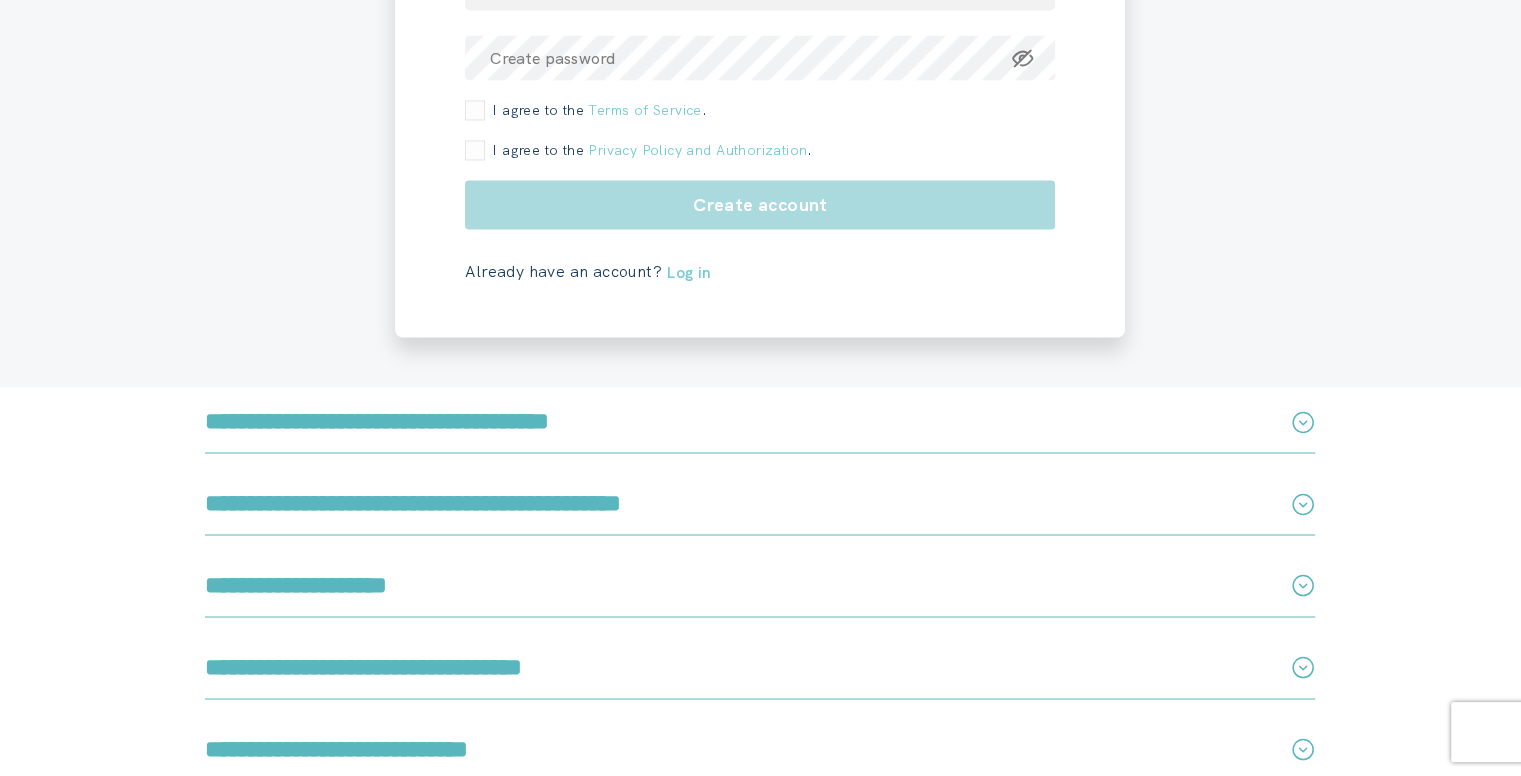click 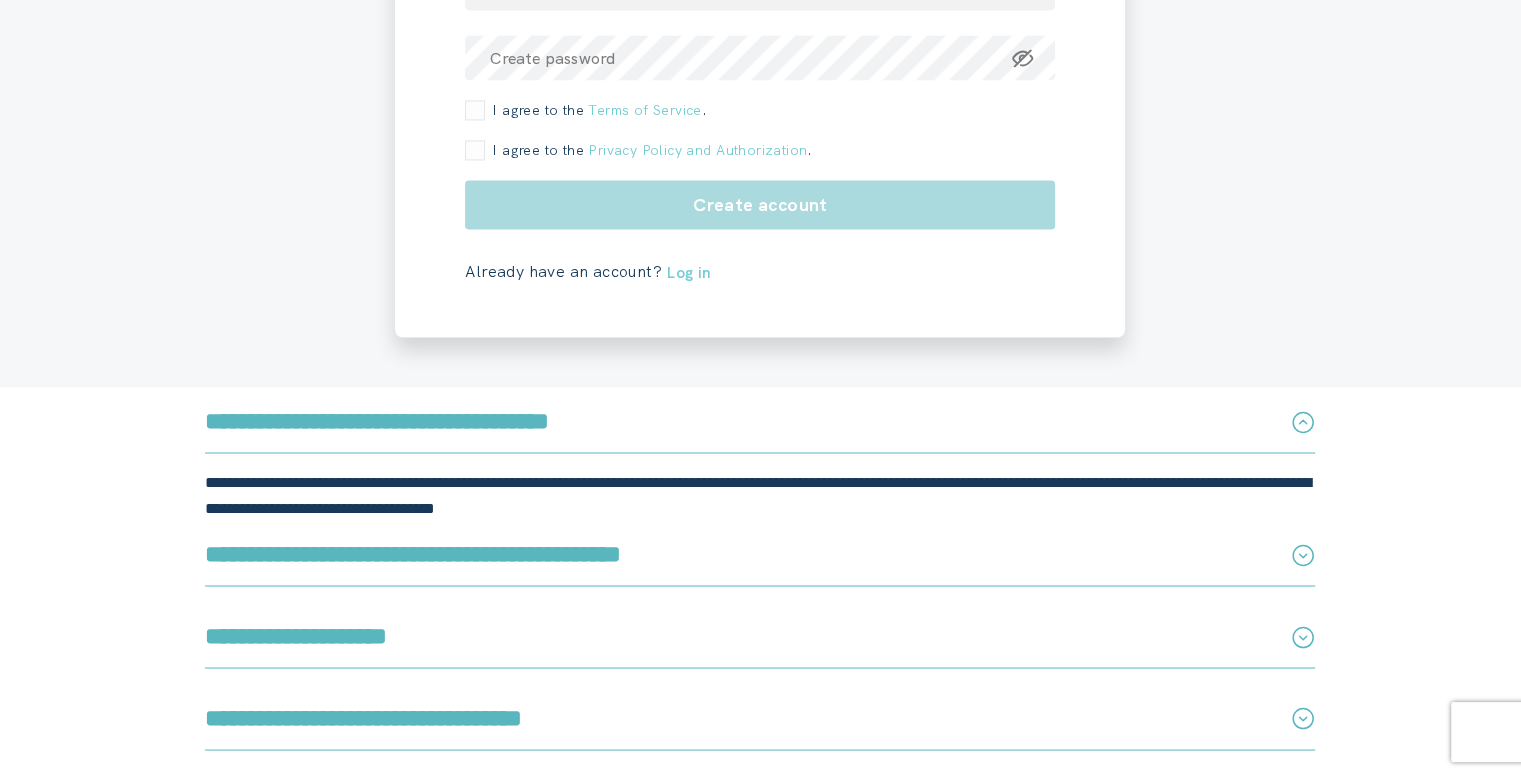 click 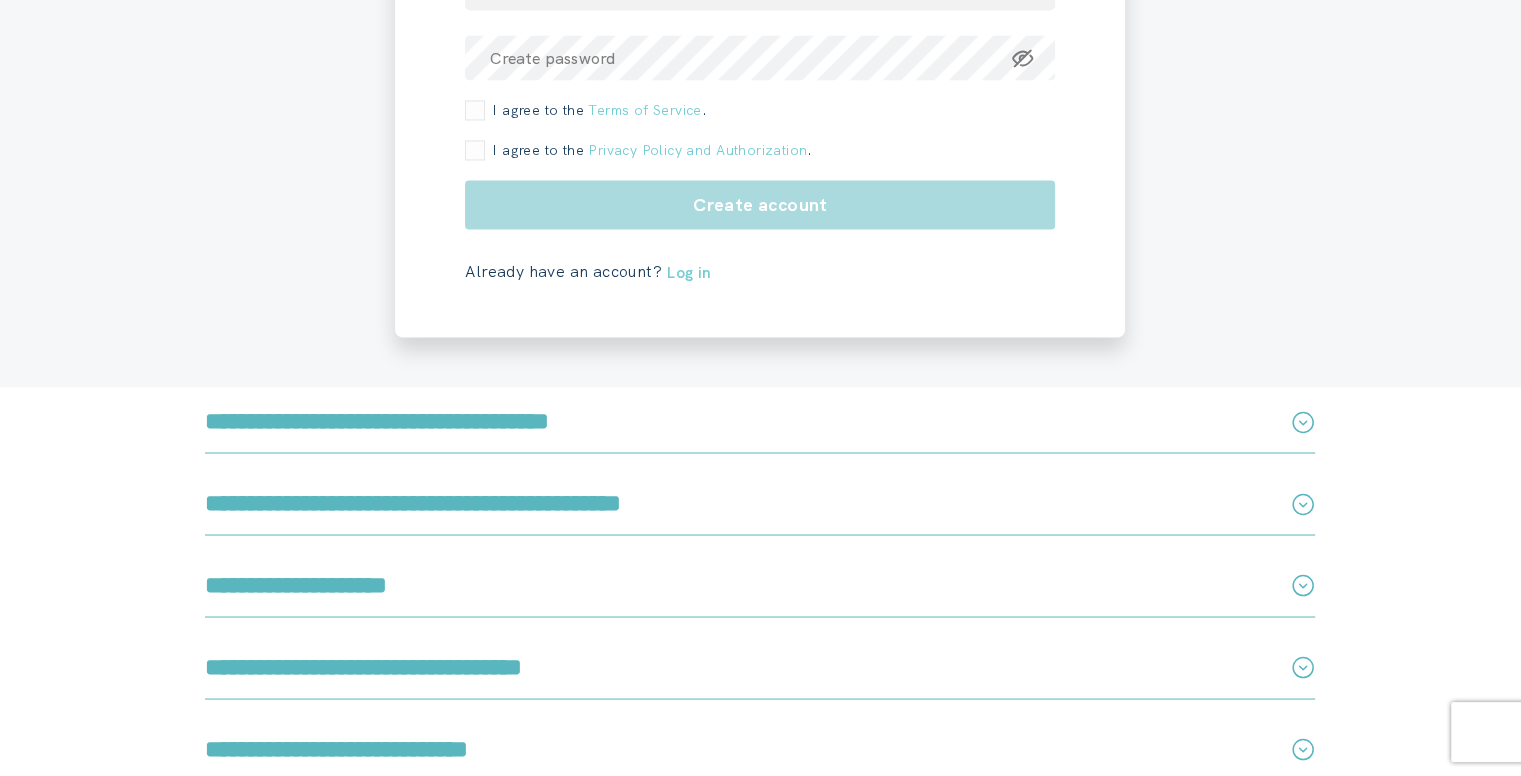 click 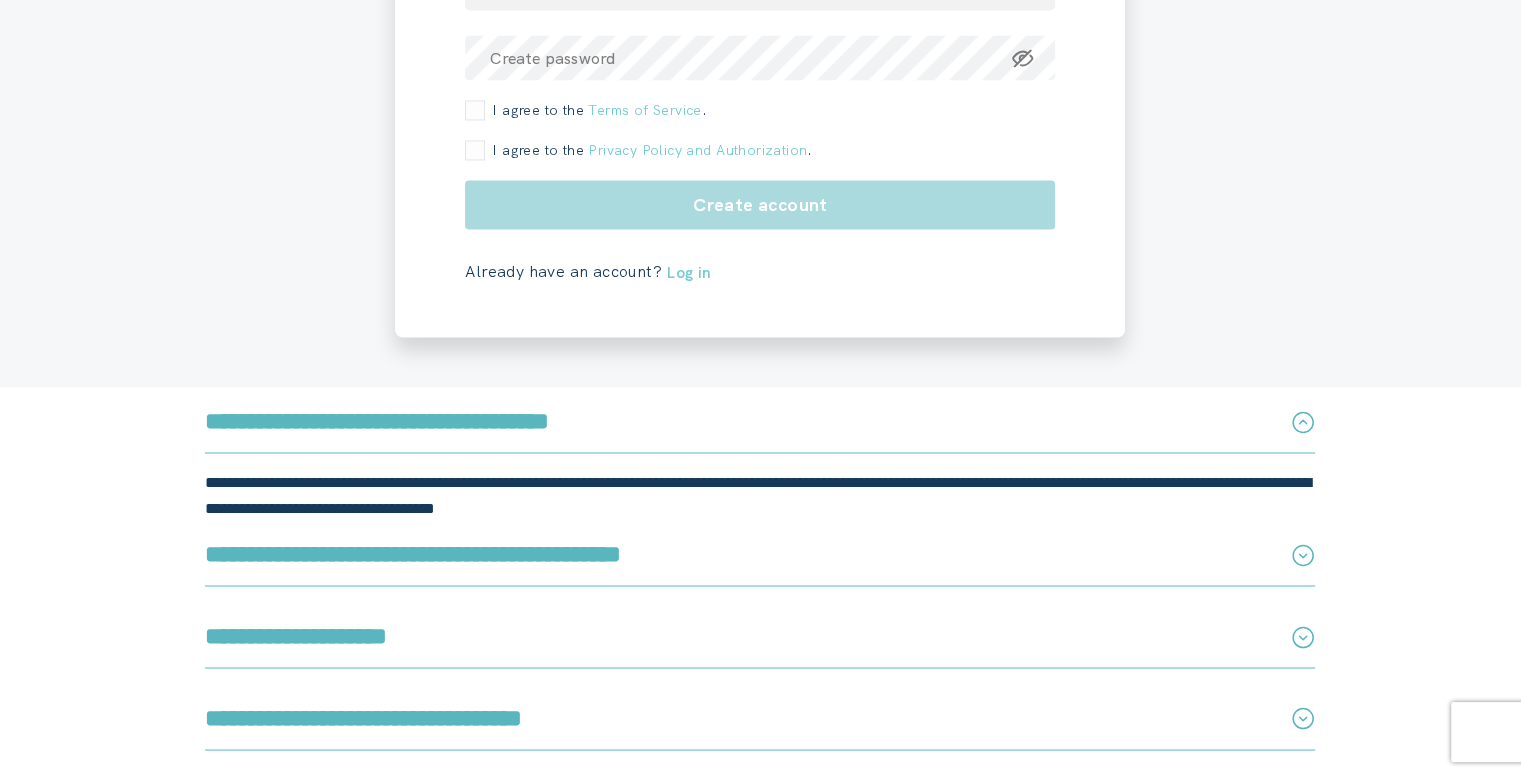 click 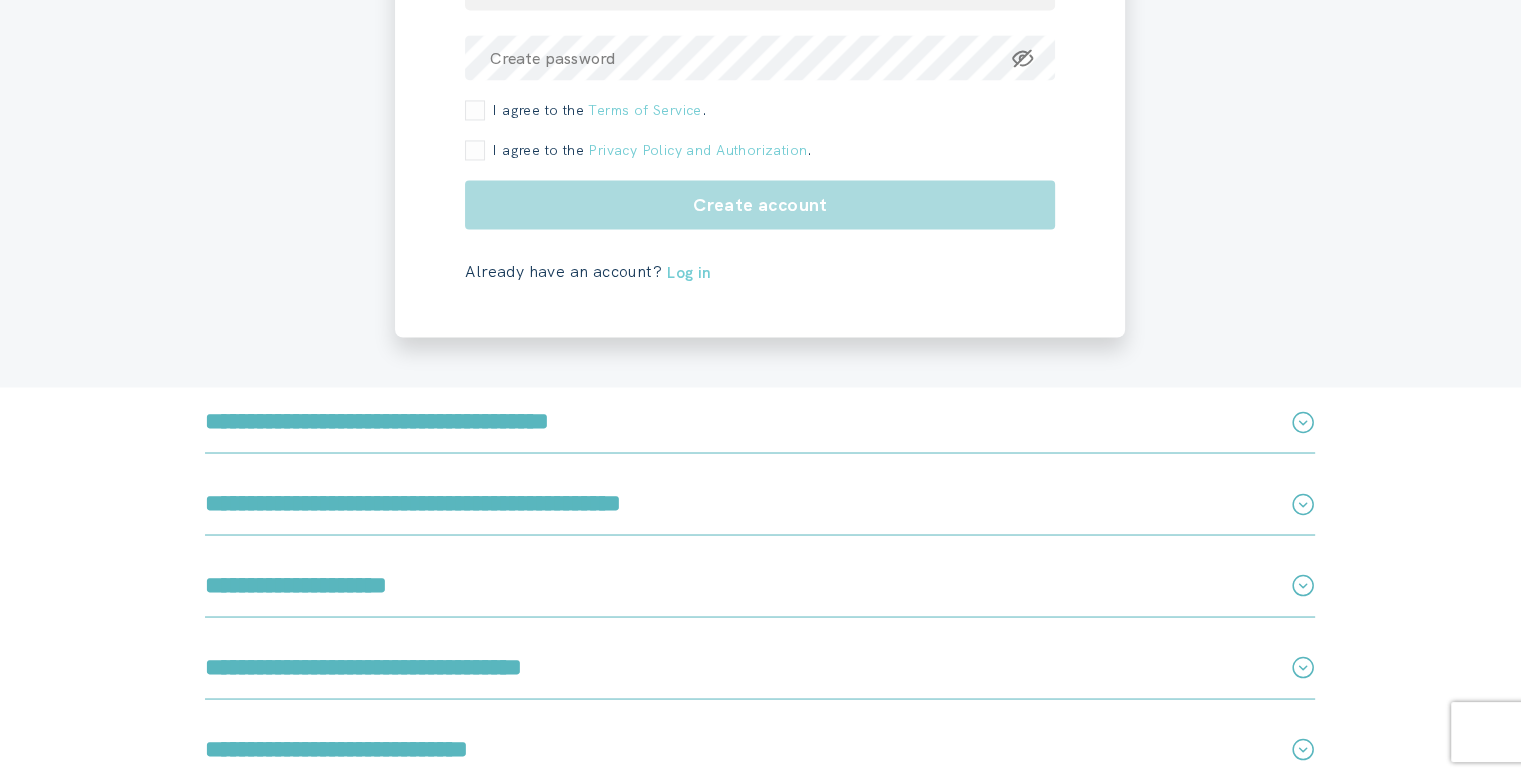 click 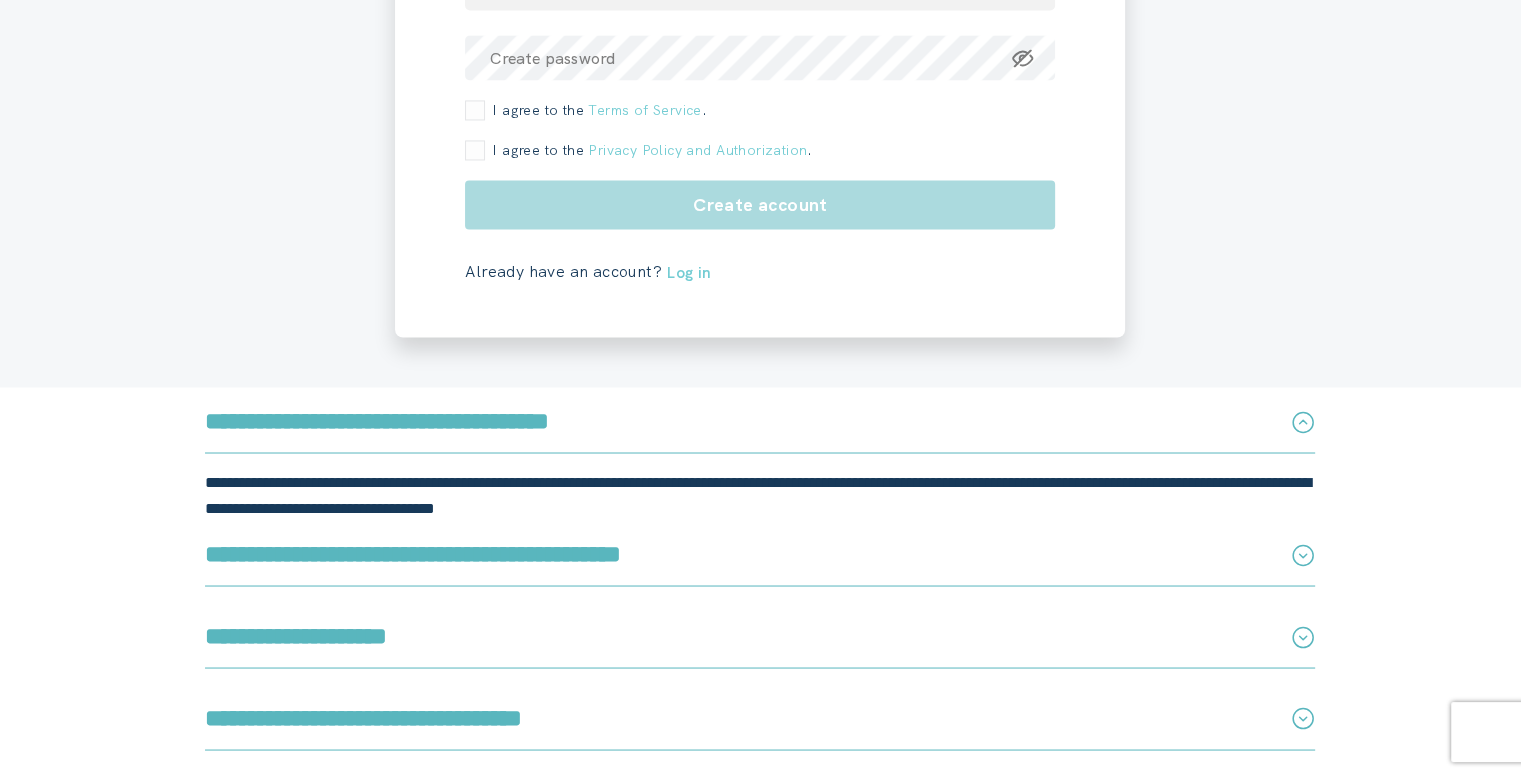 click 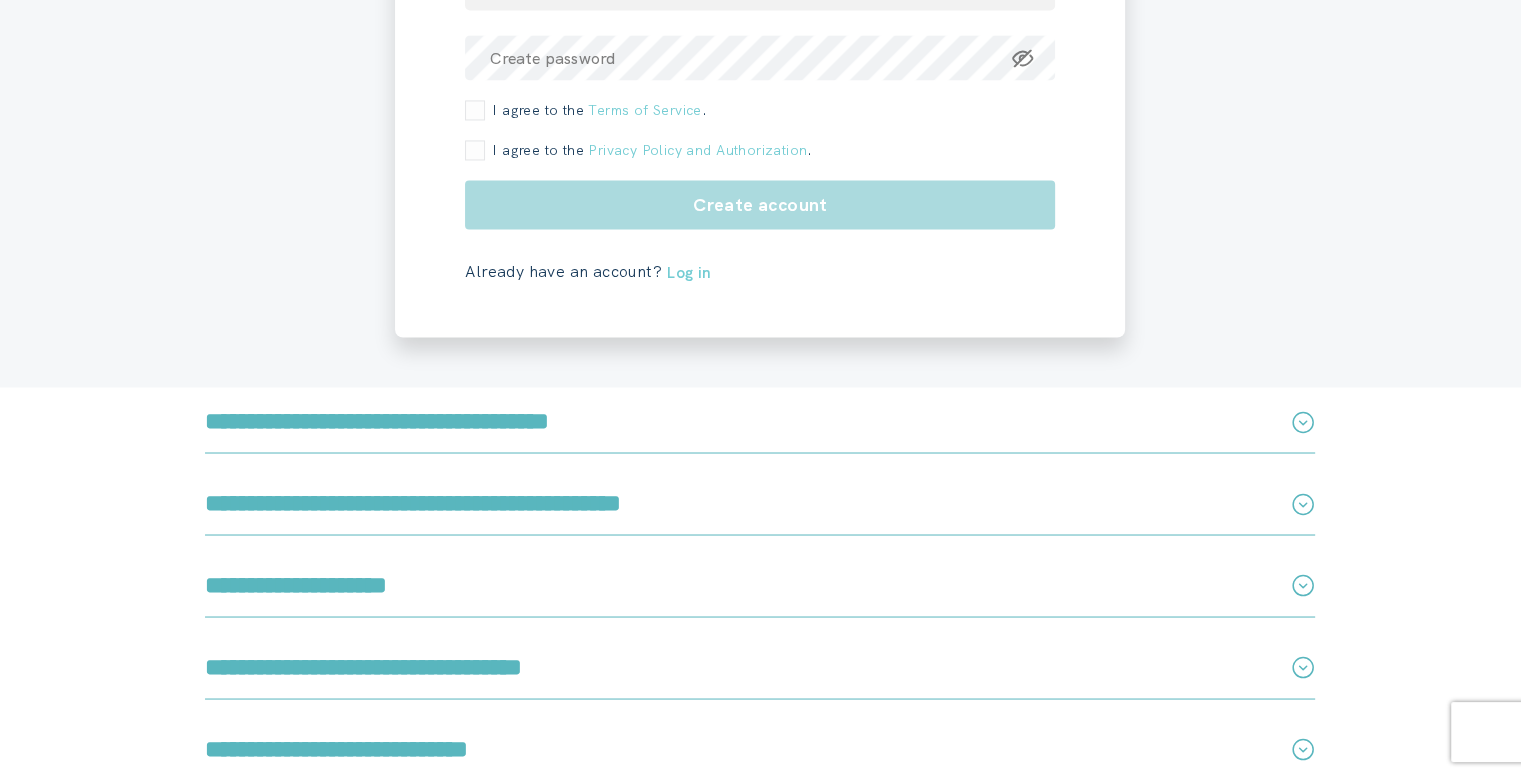 click 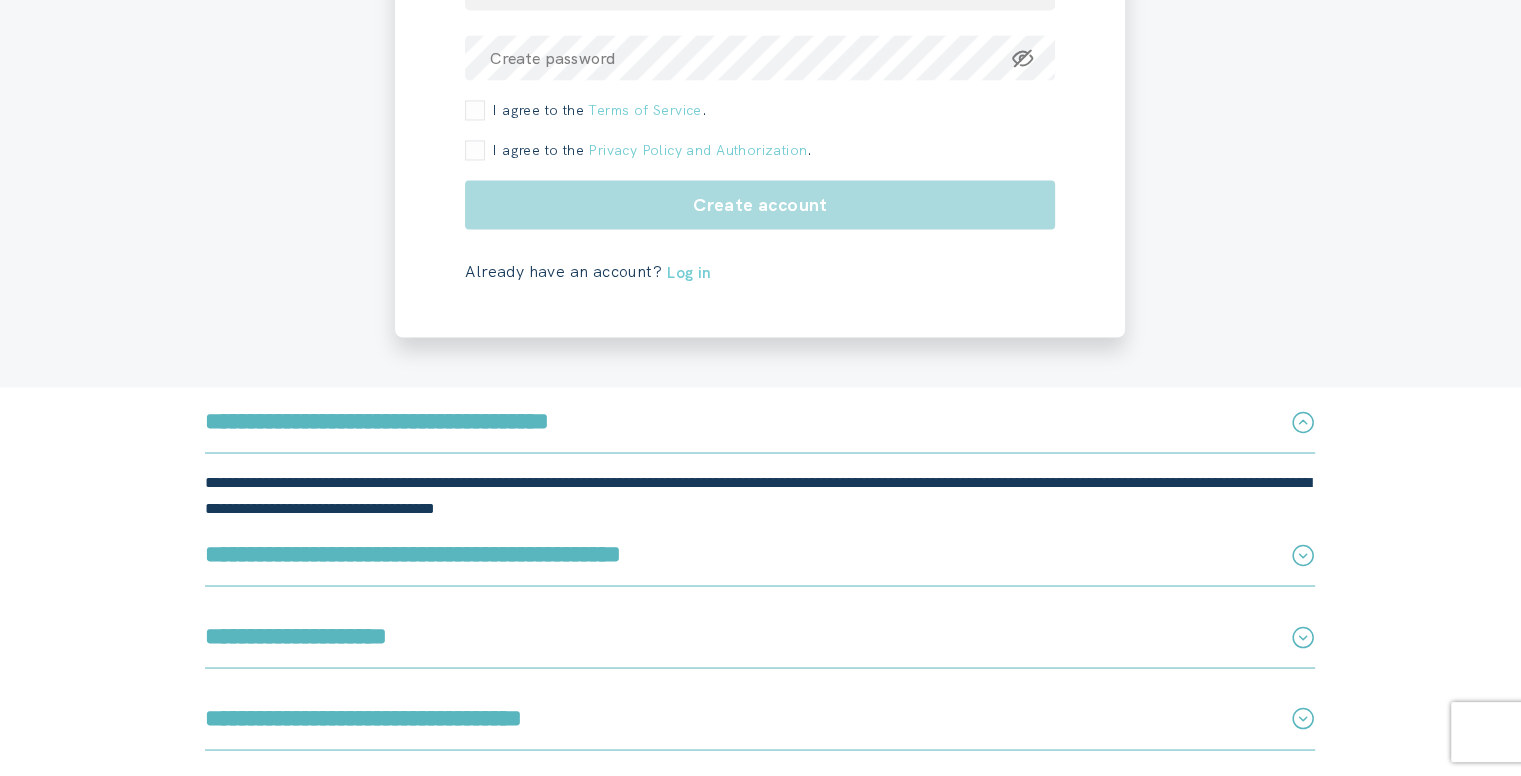 click 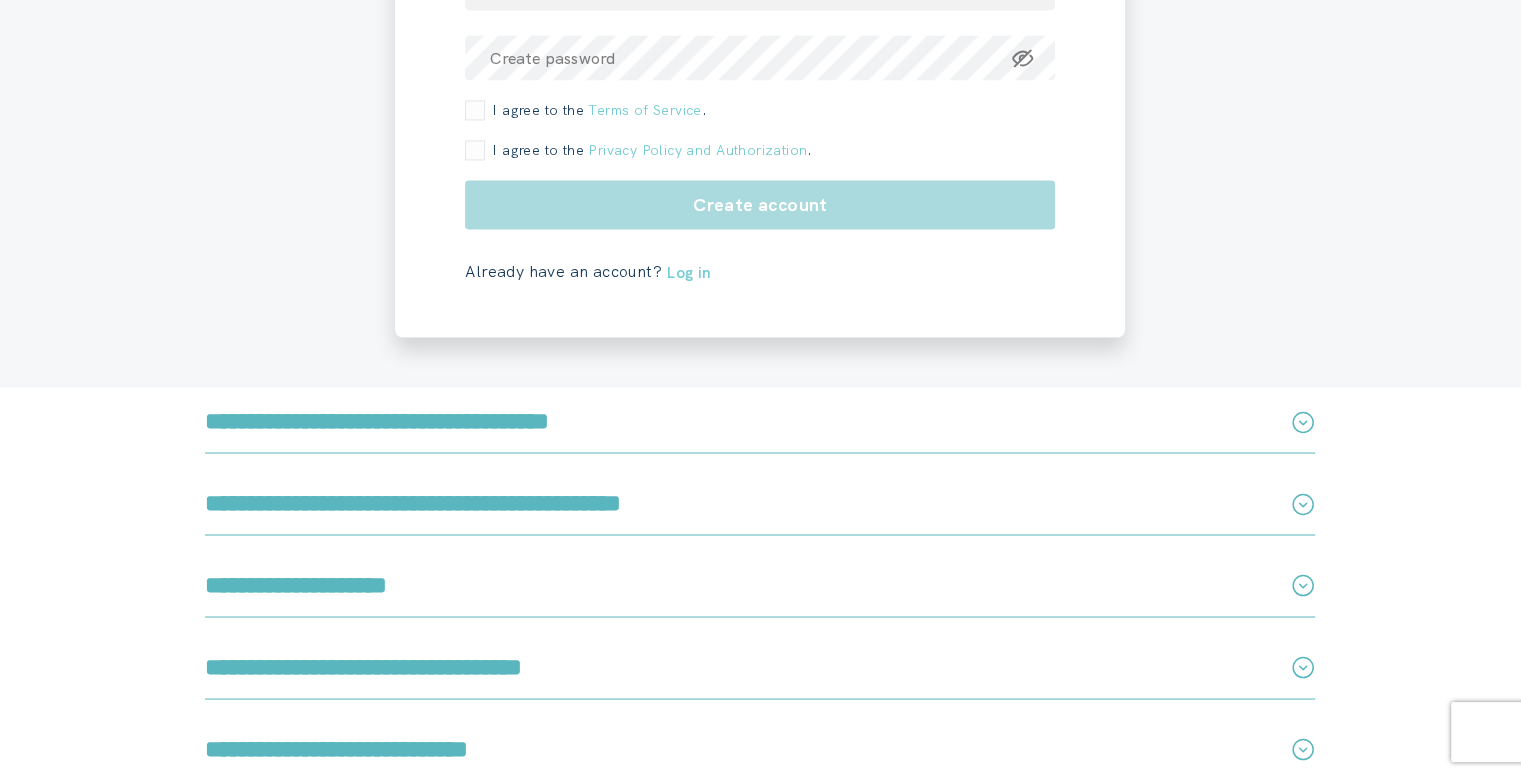 click 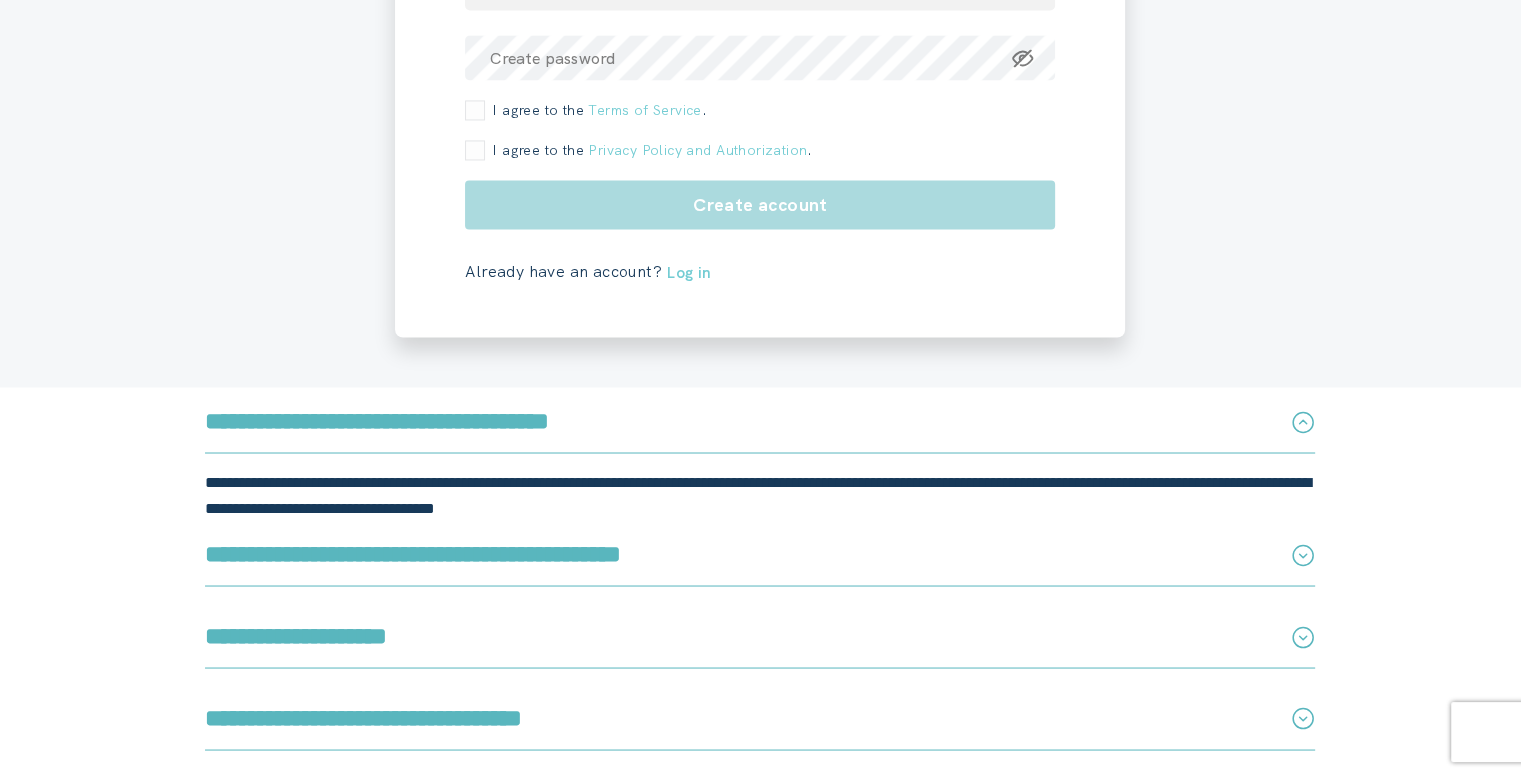 click 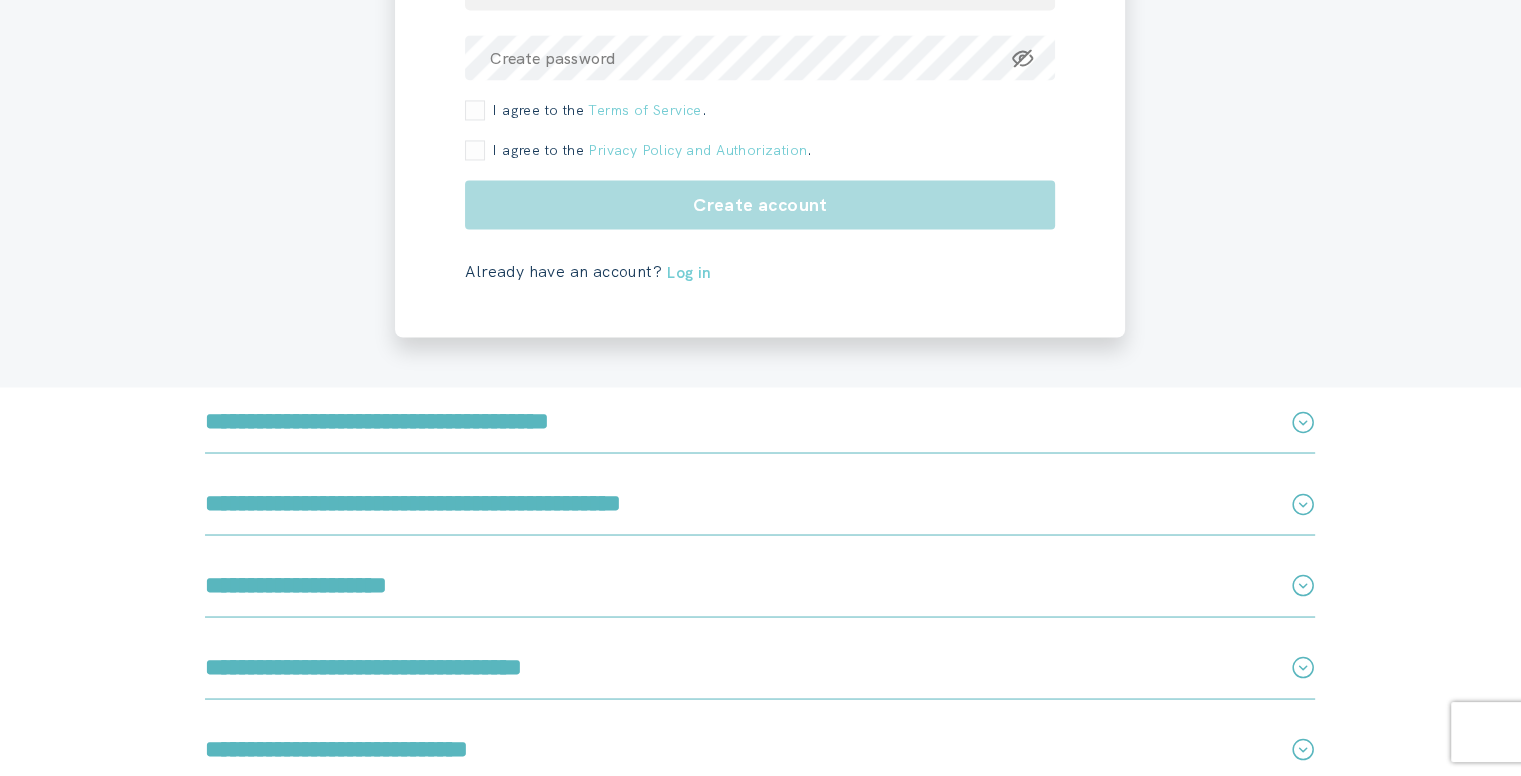 click 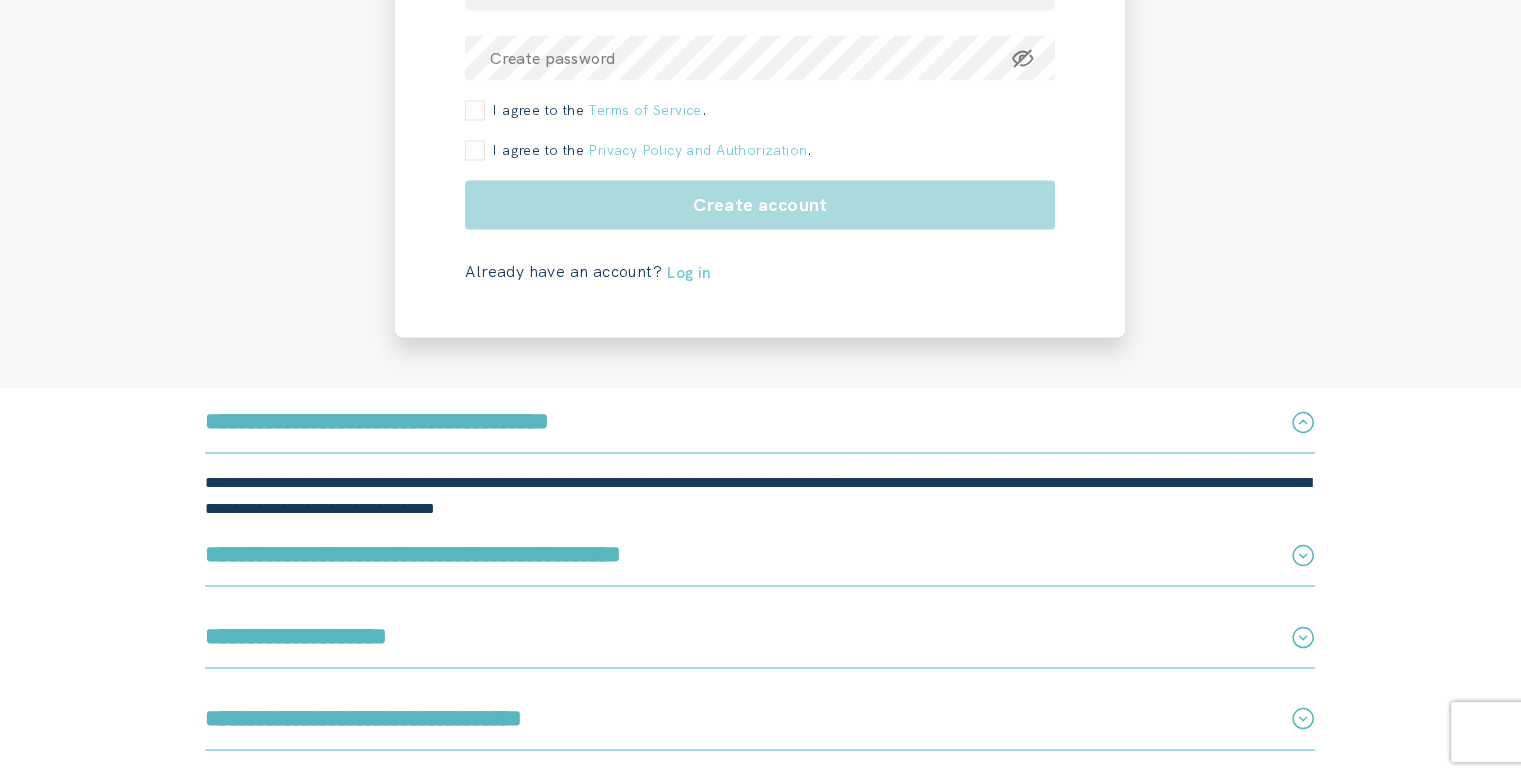 click 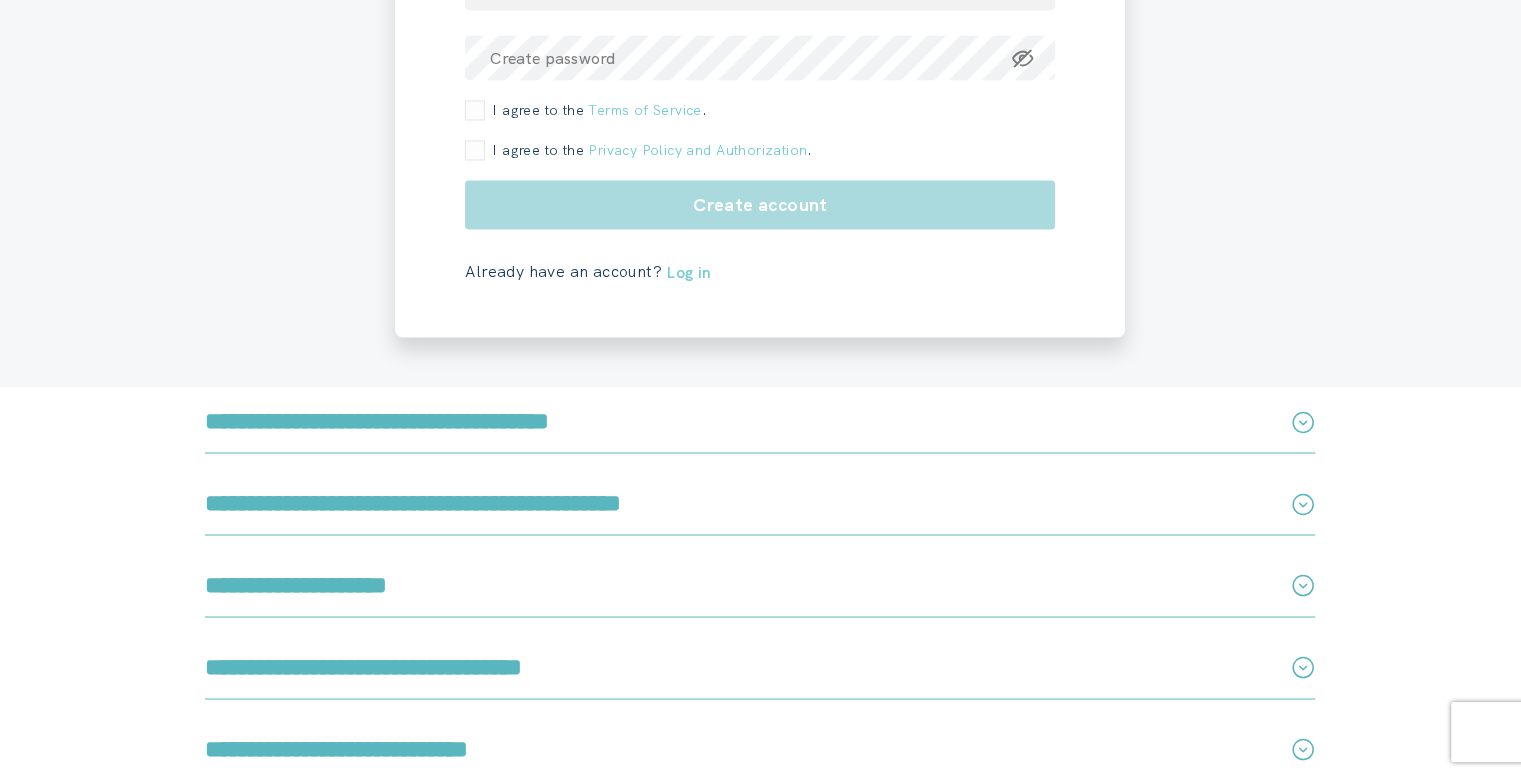 click 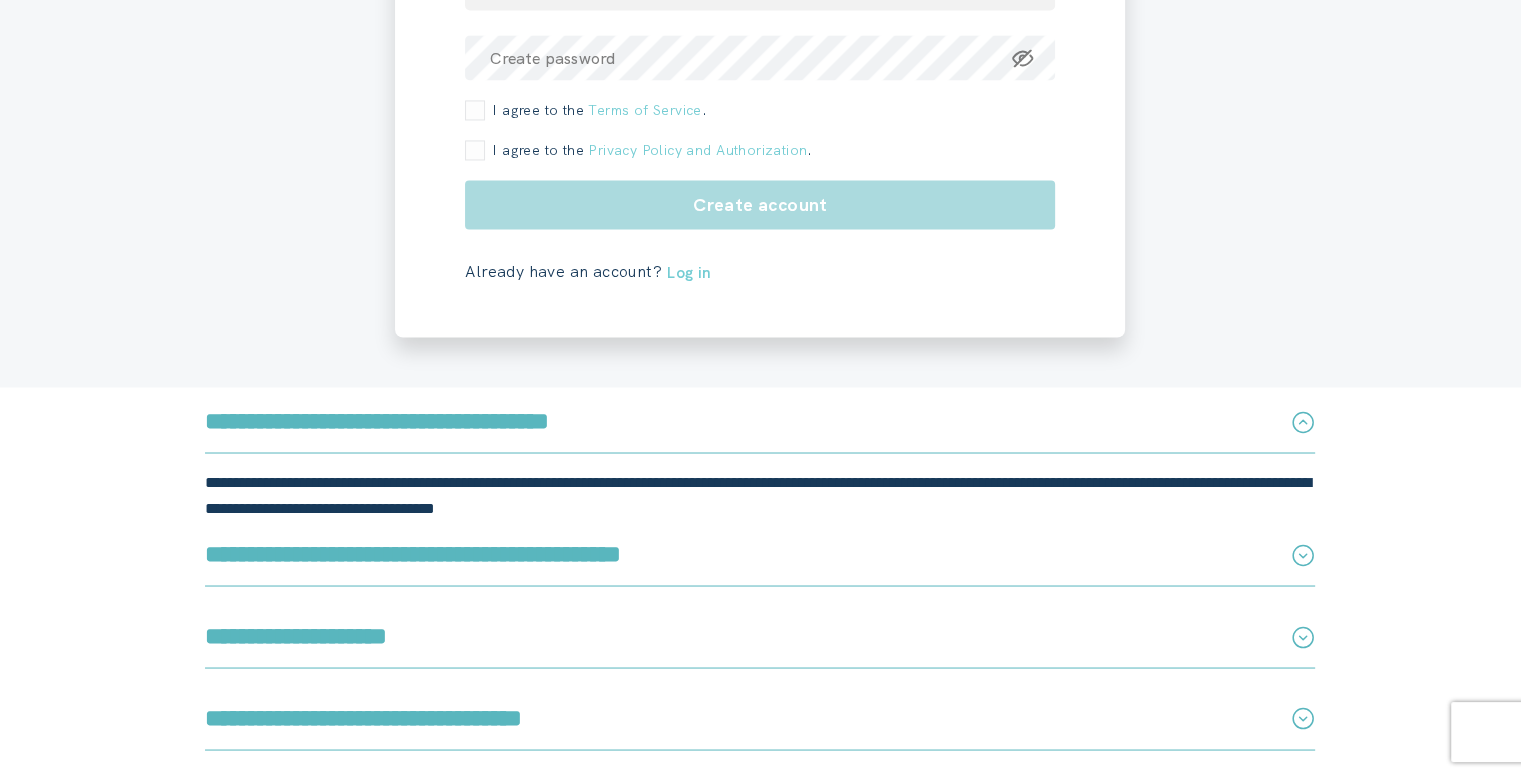 click 